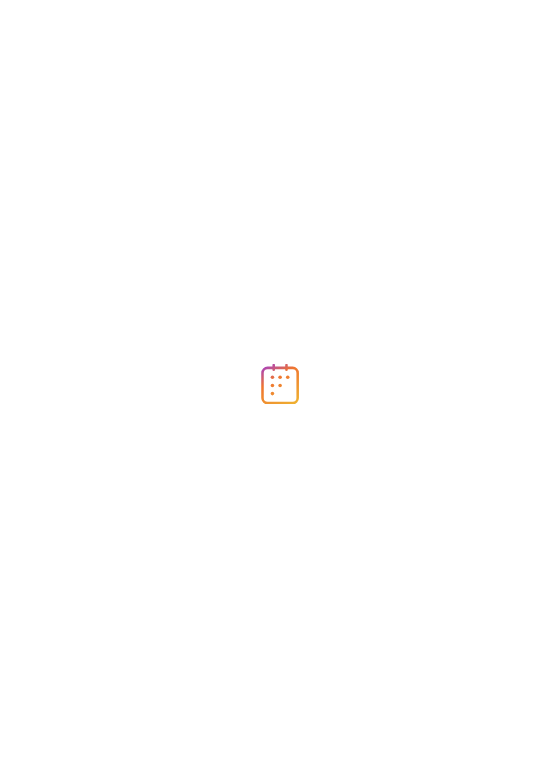 scroll, scrollTop: 0, scrollLeft: 0, axis: both 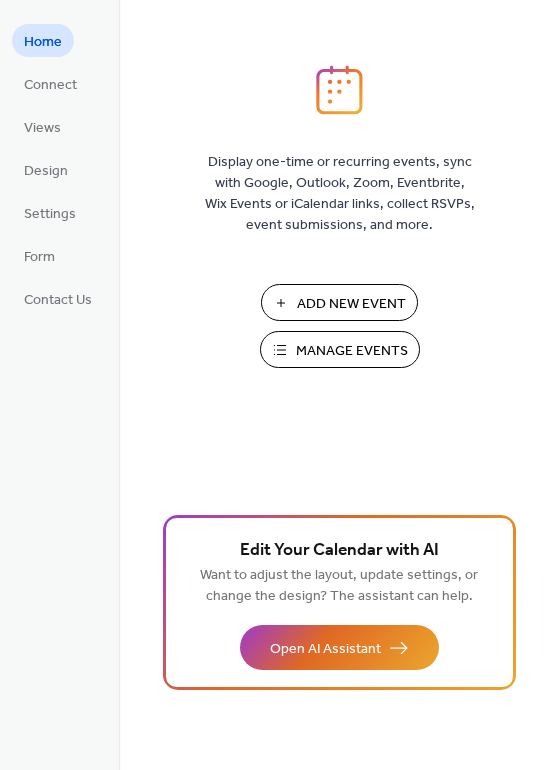 click on "Manage Events" at bounding box center [352, 351] 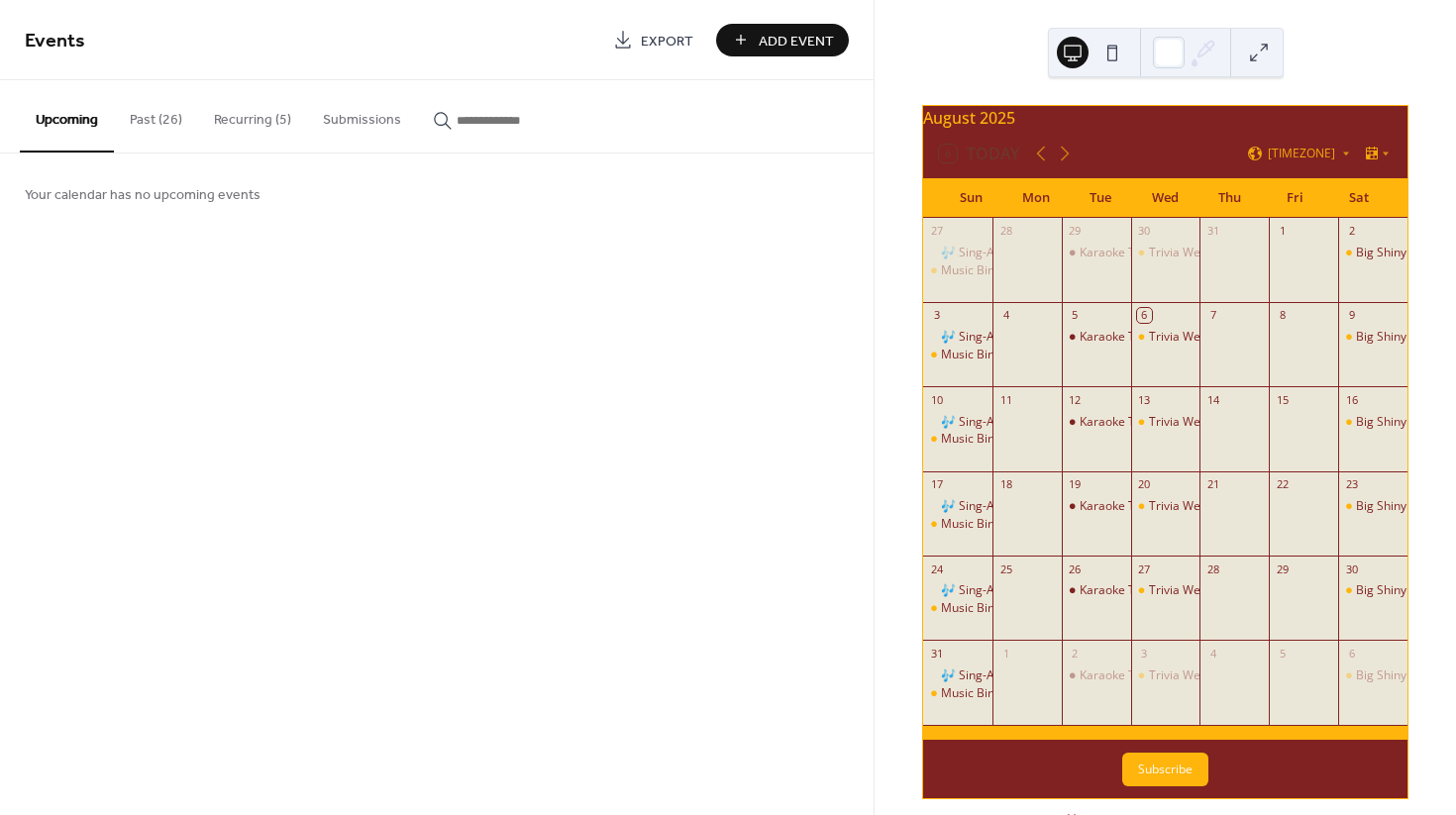 scroll, scrollTop: 0, scrollLeft: 0, axis: both 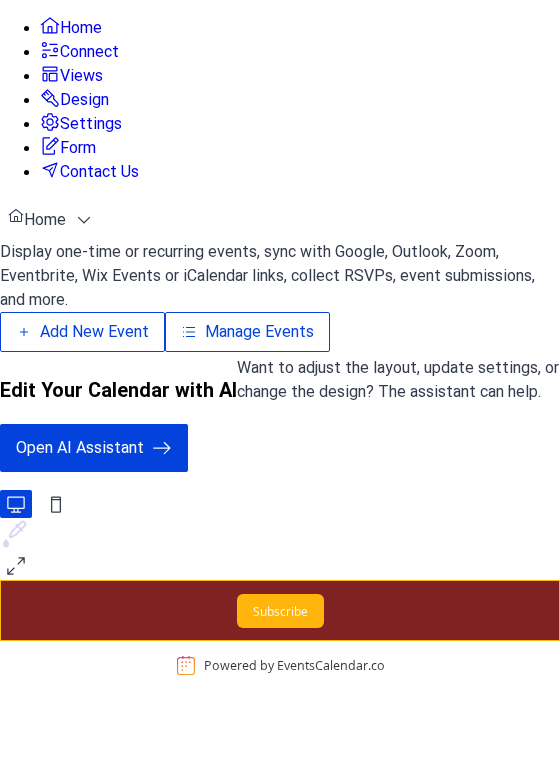 click on "Design" at bounding box center (84, 100) 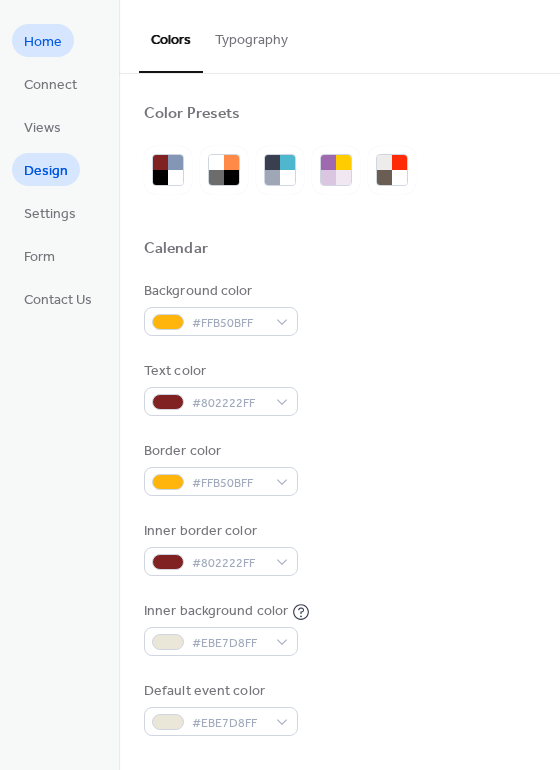click on "Home" at bounding box center (43, 42) 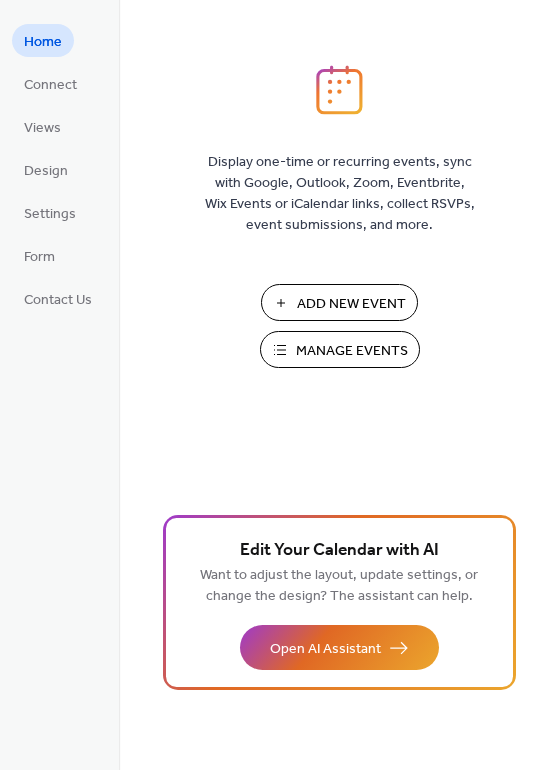 click on "Manage Events" at bounding box center [352, 351] 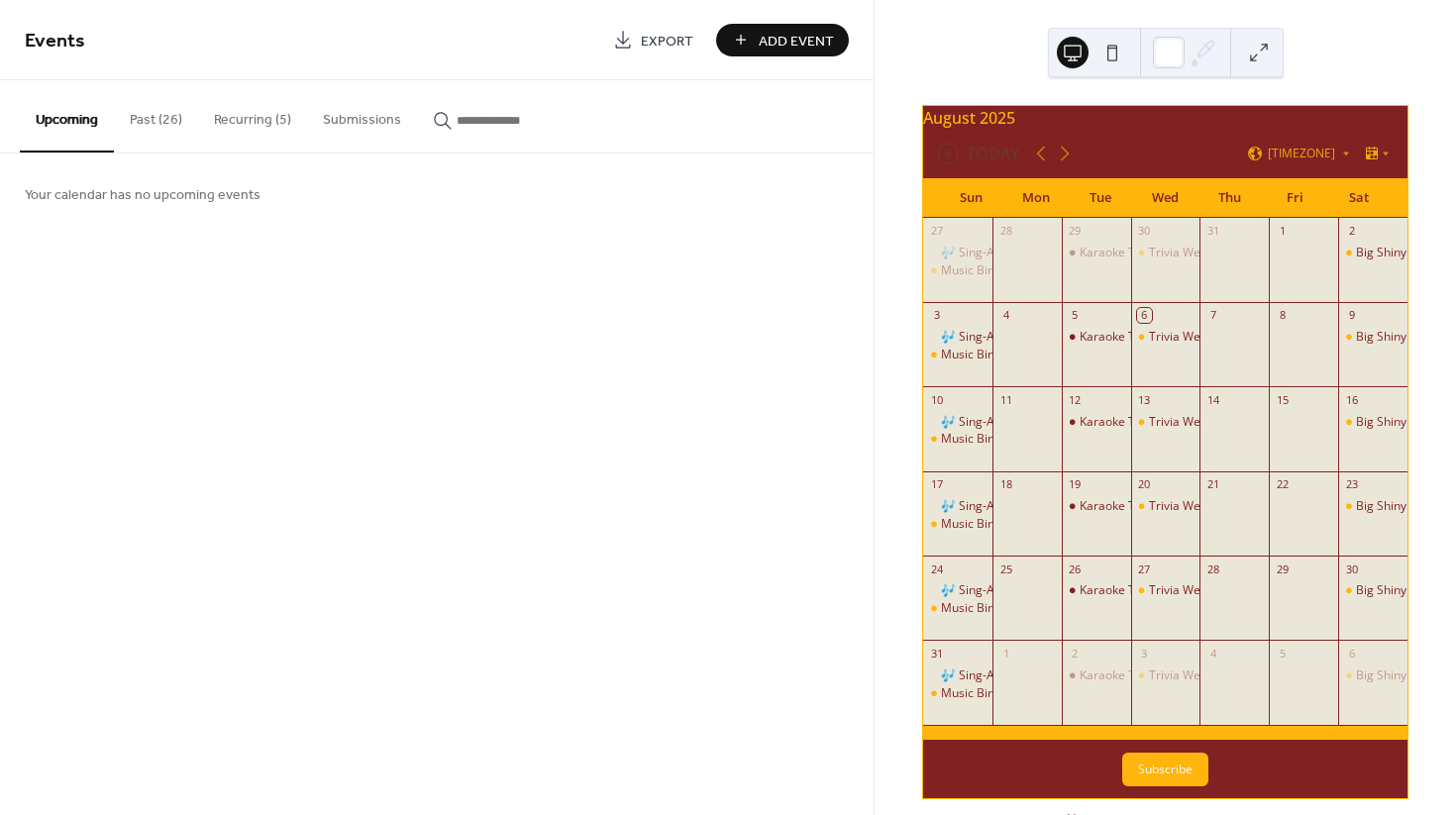 scroll, scrollTop: 0, scrollLeft: 0, axis: both 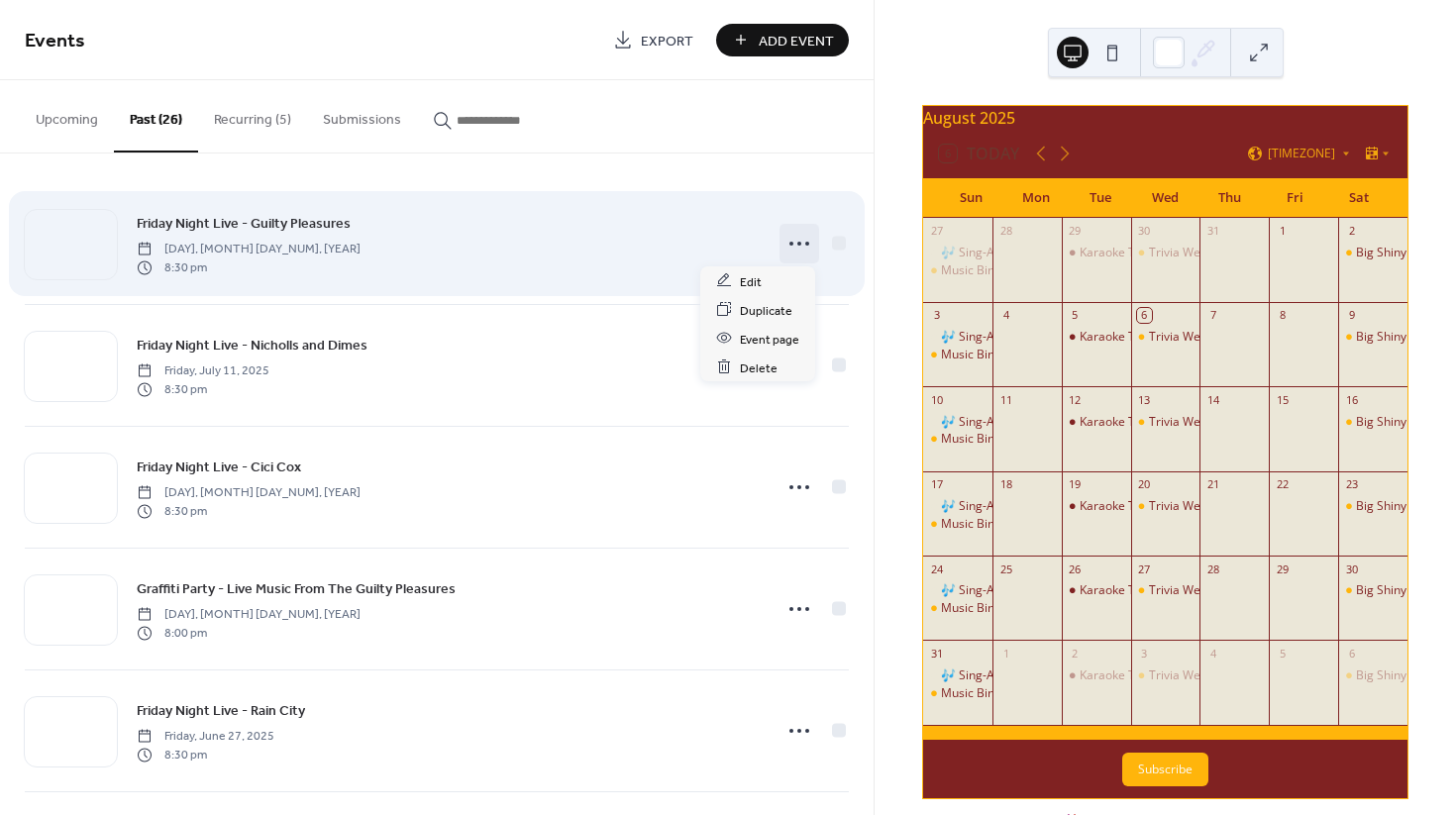 click 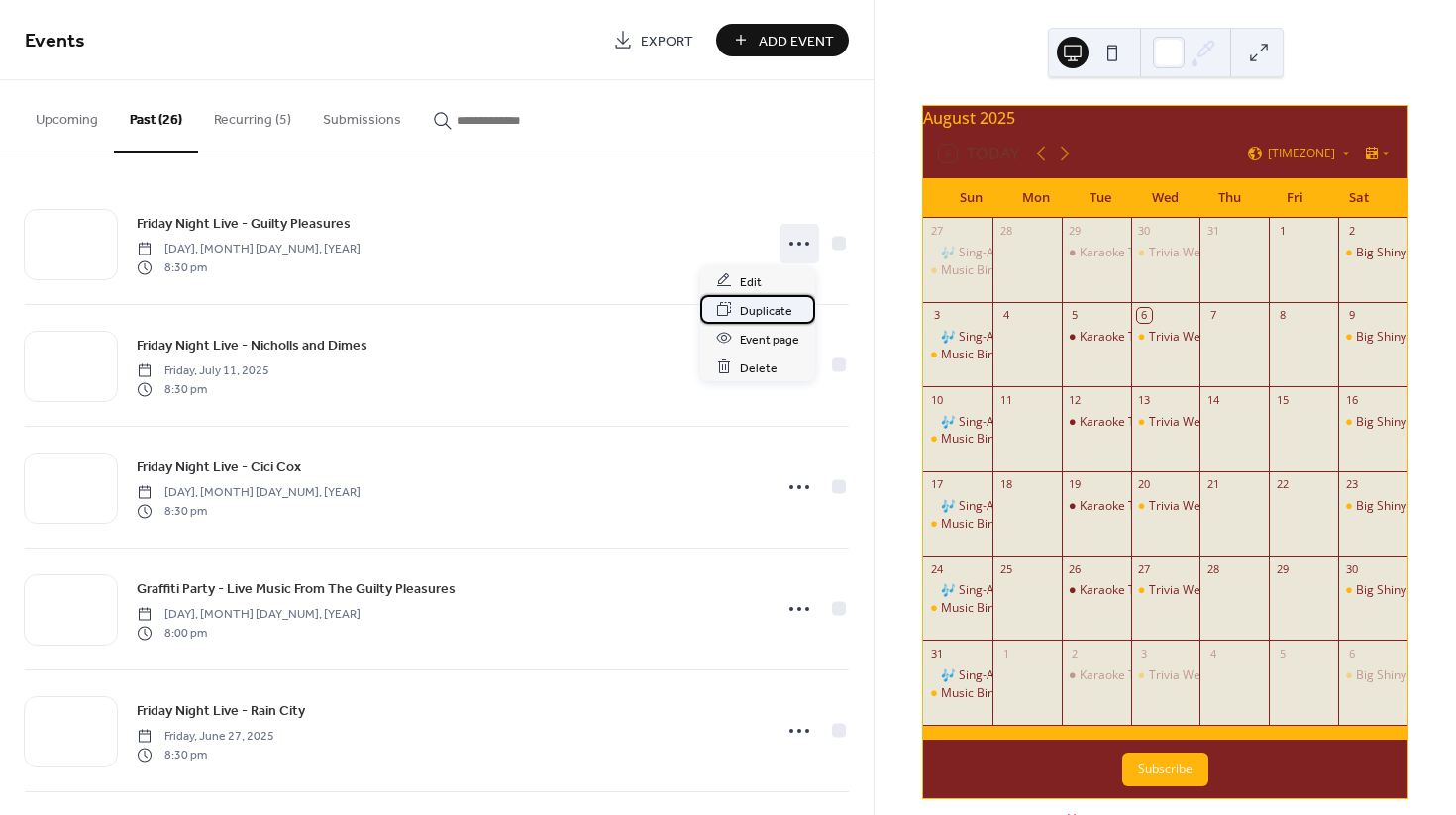 click on "Duplicate" at bounding box center (766, 310) 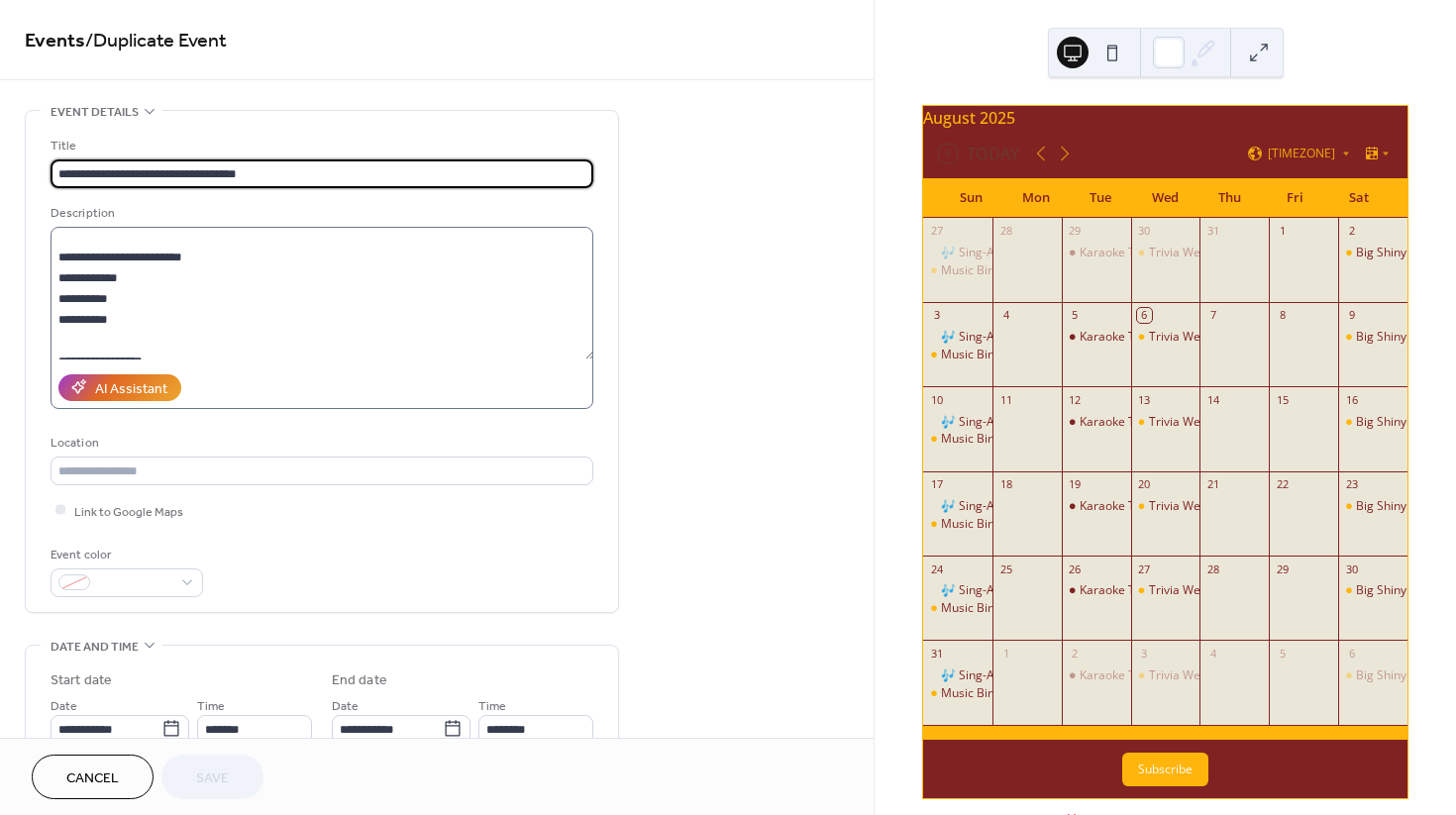 scroll, scrollTop: 208, scrollLeft: 0, axis: vertical 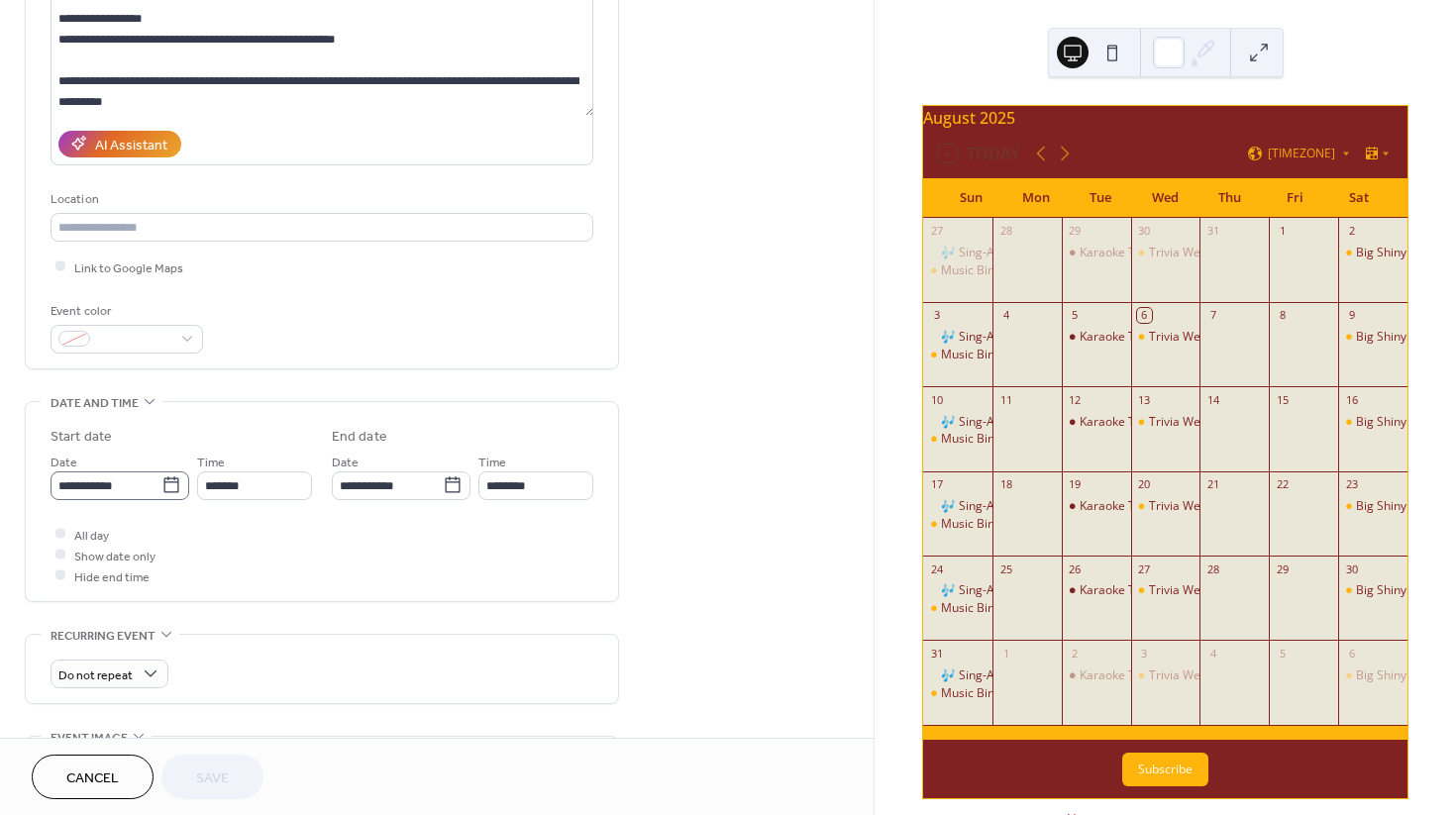 click 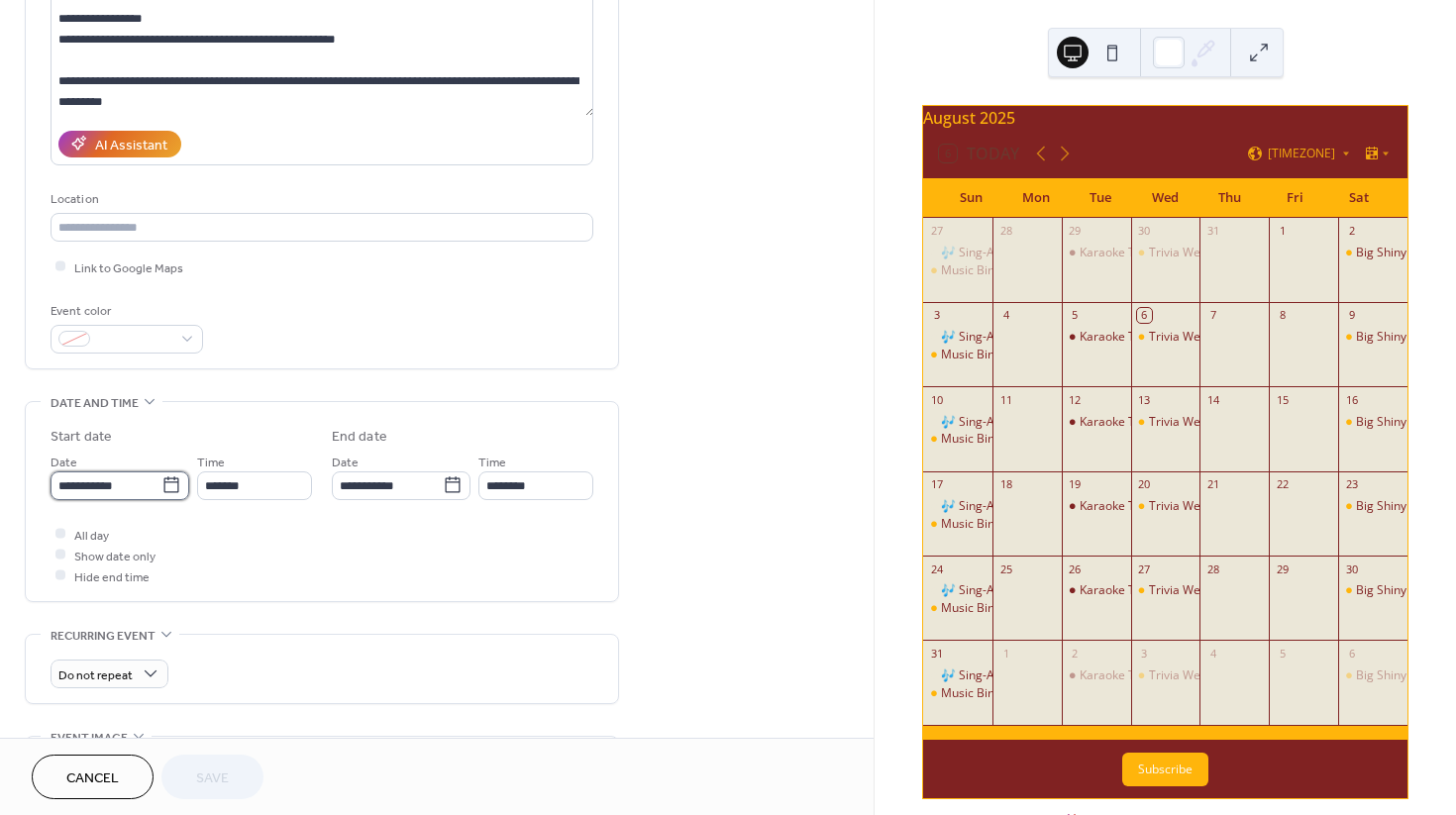 click on "**********" at bounding box center [106, 485] 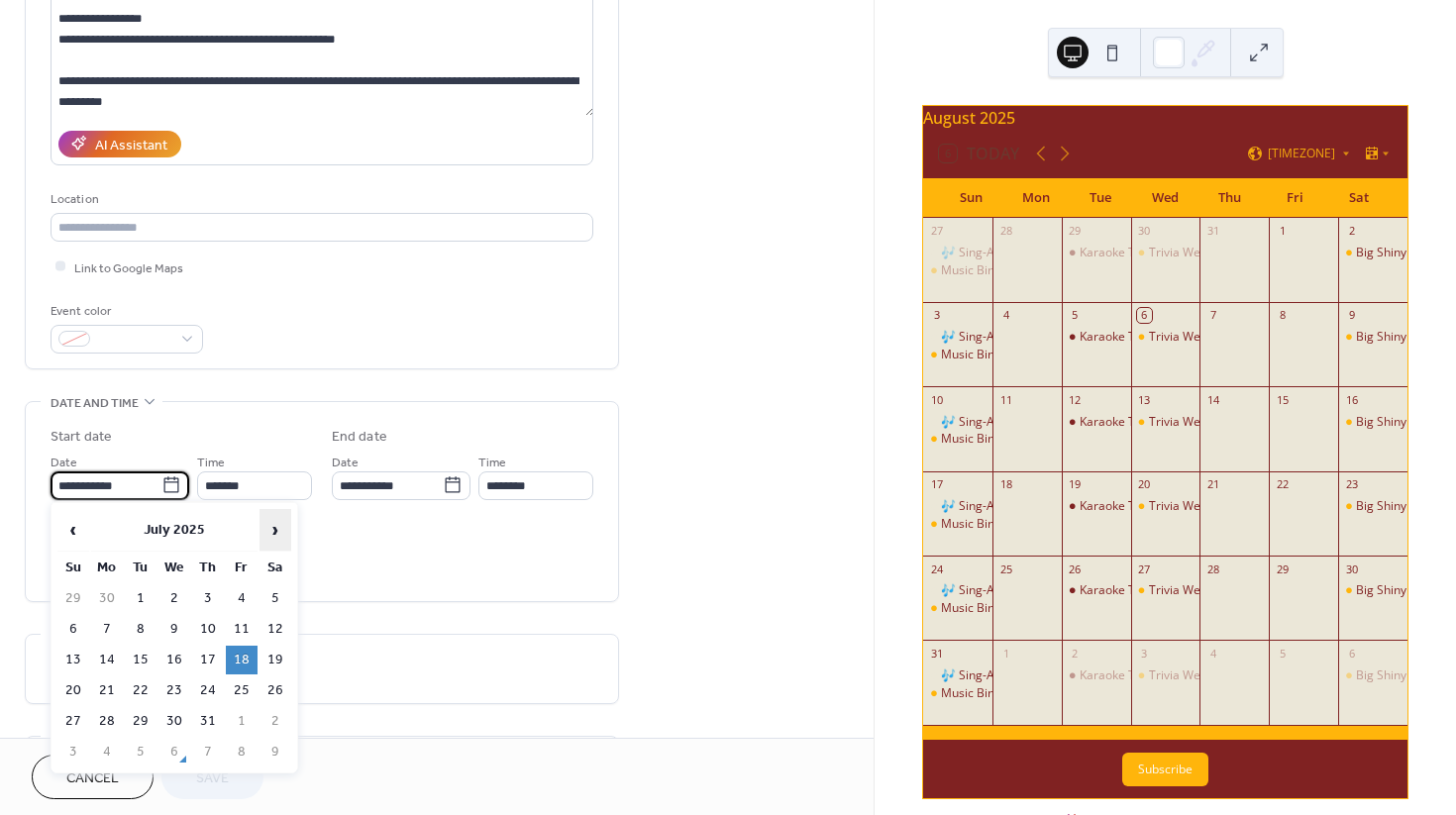 click on "›" at bounding box center (275, 530) 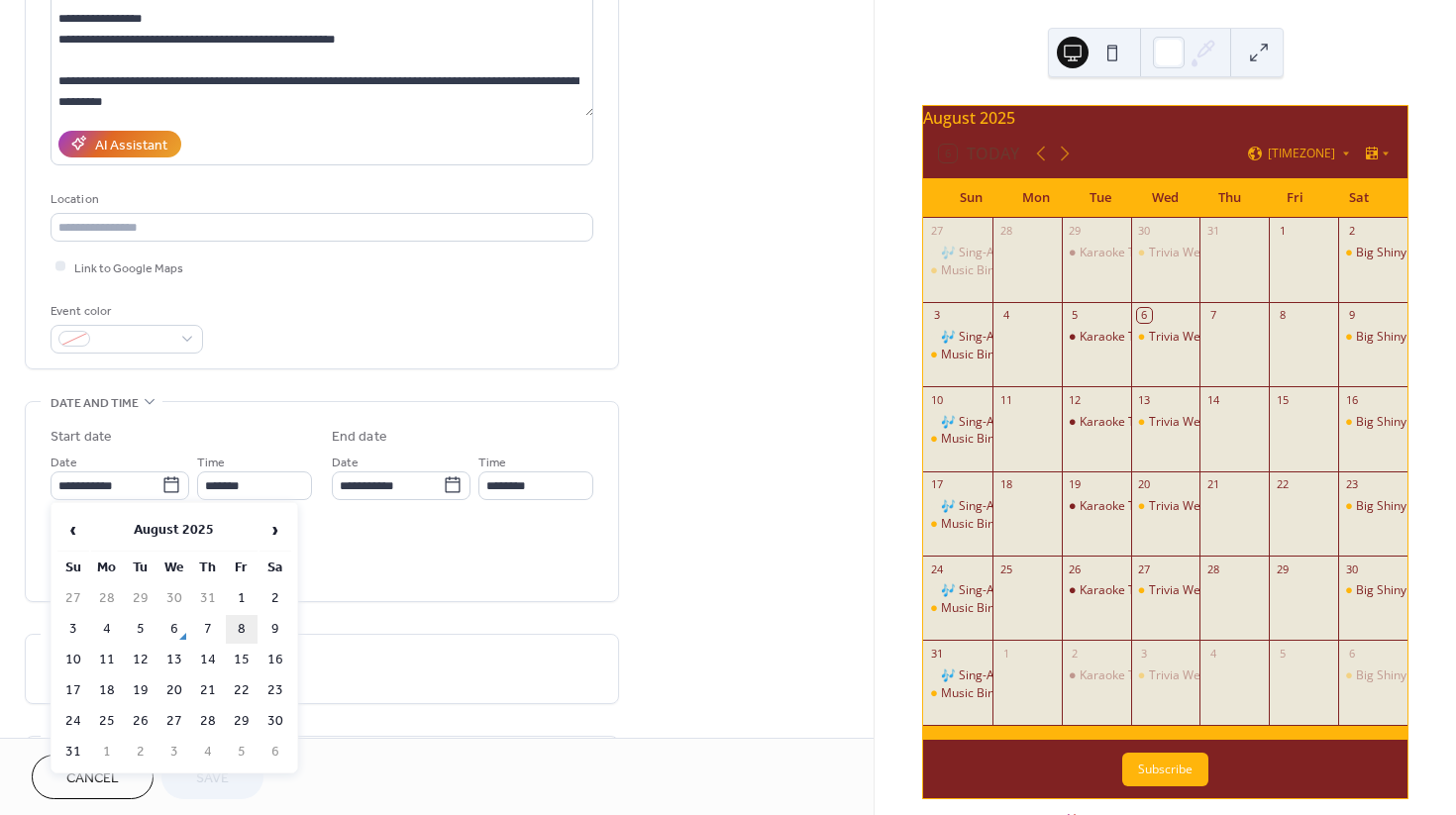 click on "8" at bounding box center [242, 629] 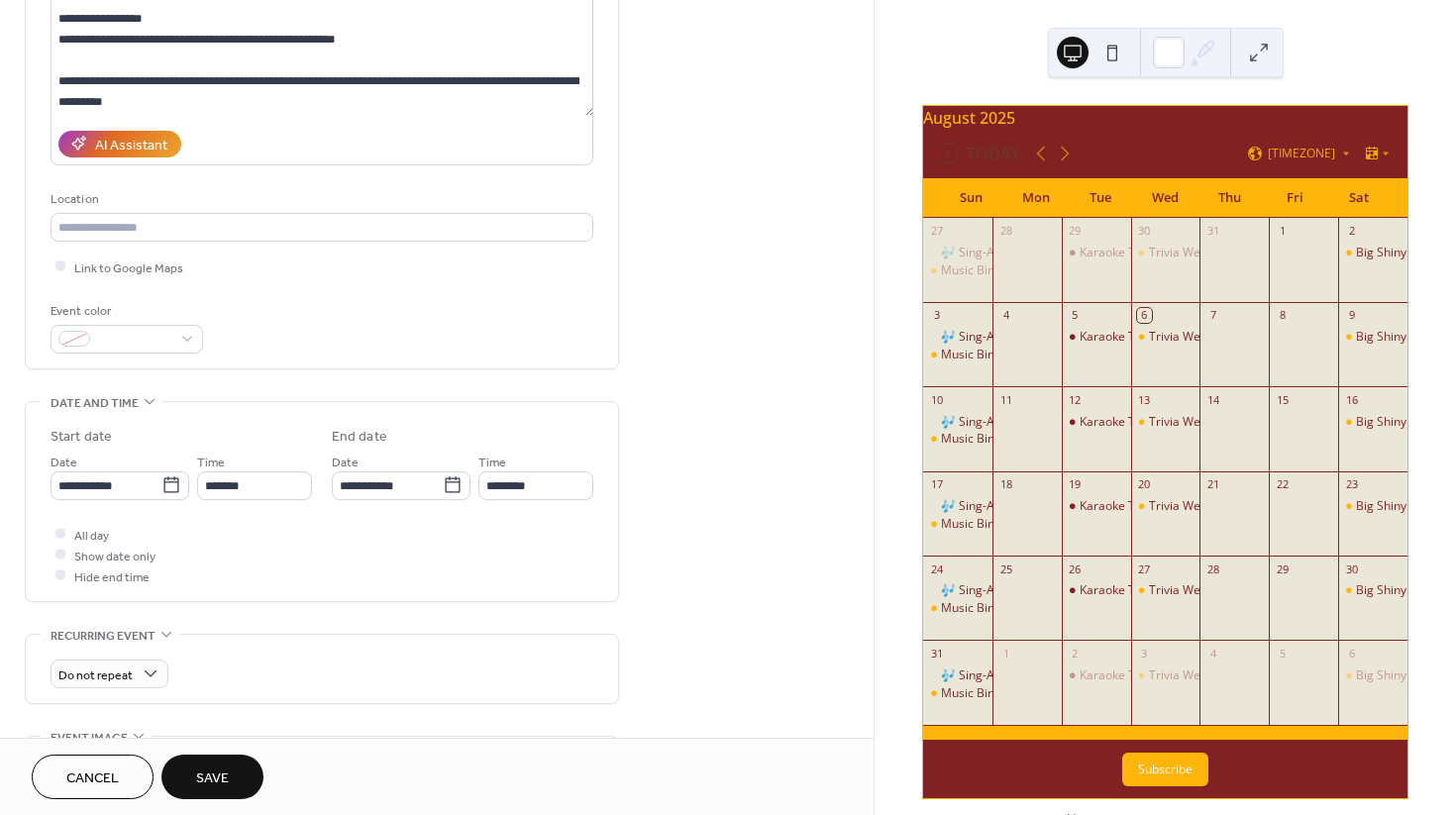 click on "Save" at bounding box center (212, 778) 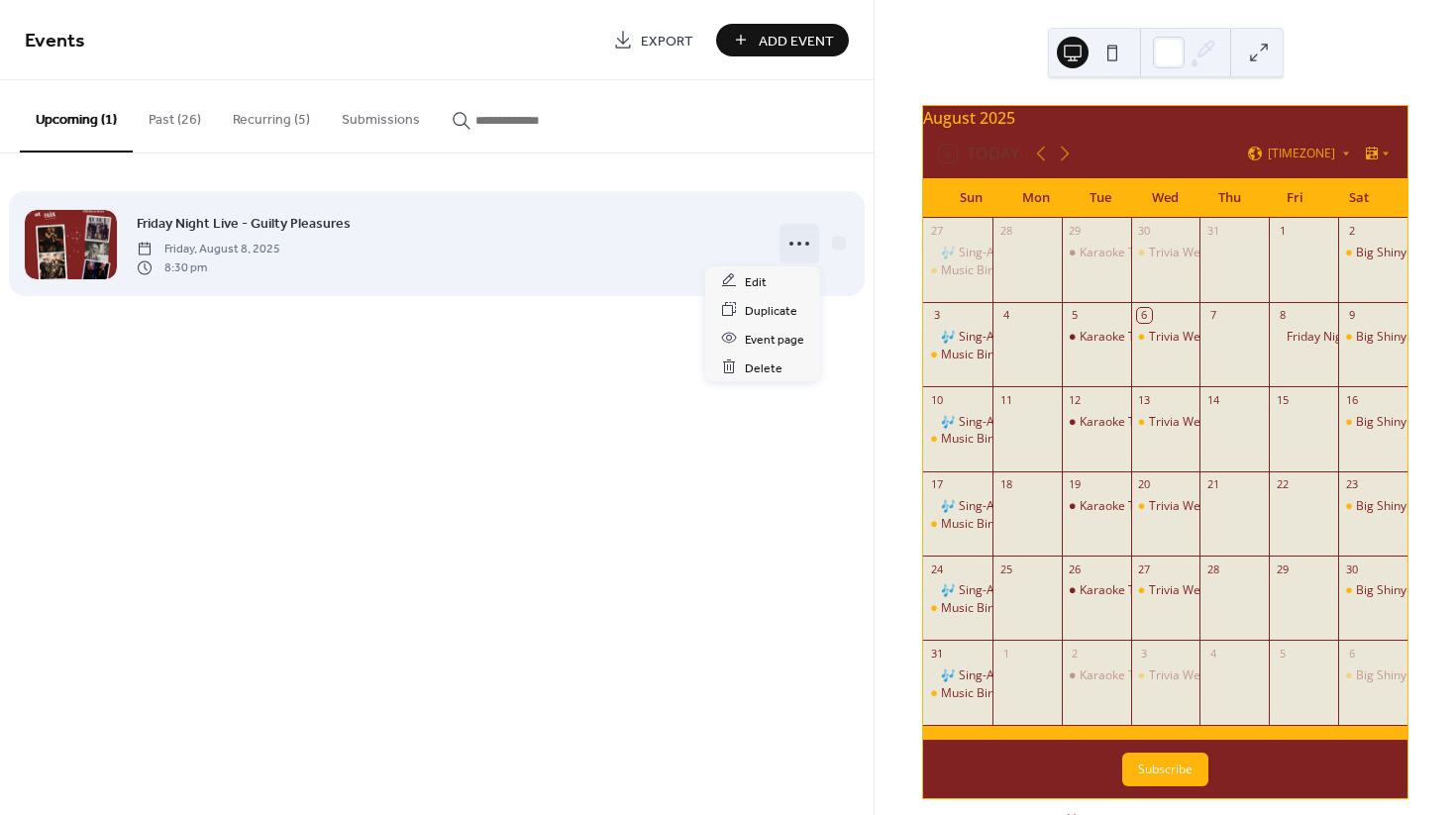click 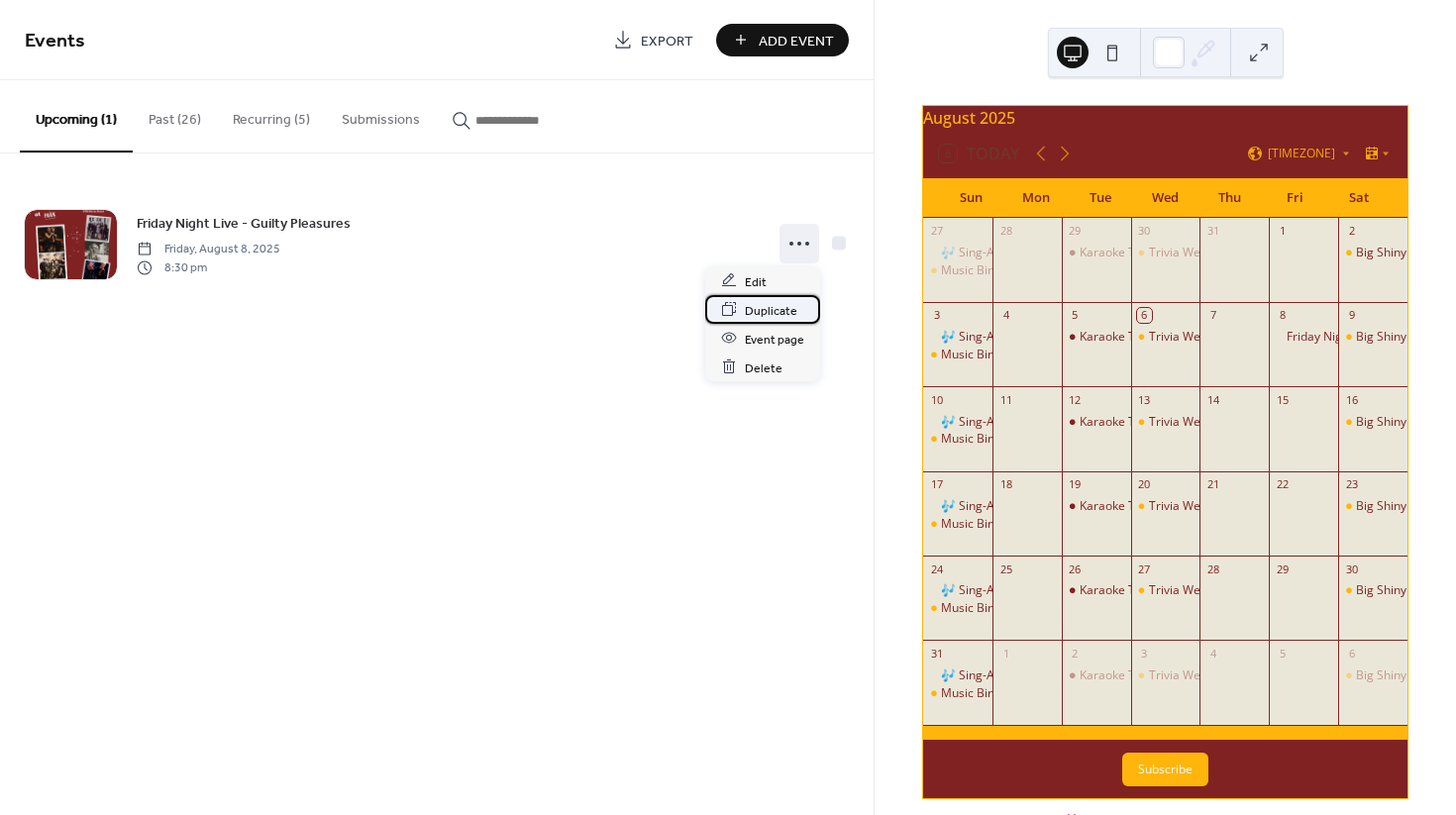click on "Duplicate" at bounding box center [771, 310] 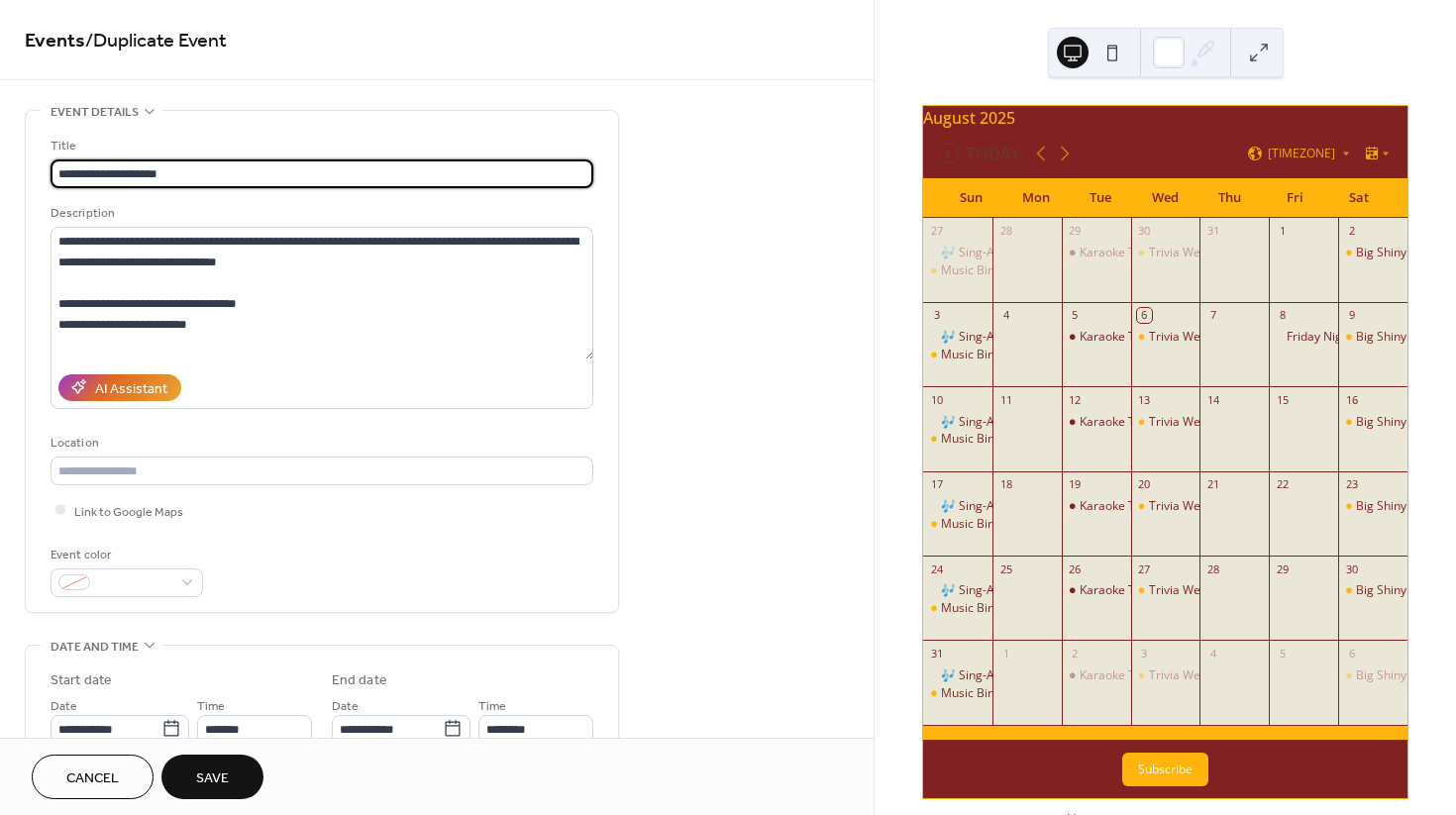 paste on "**********" 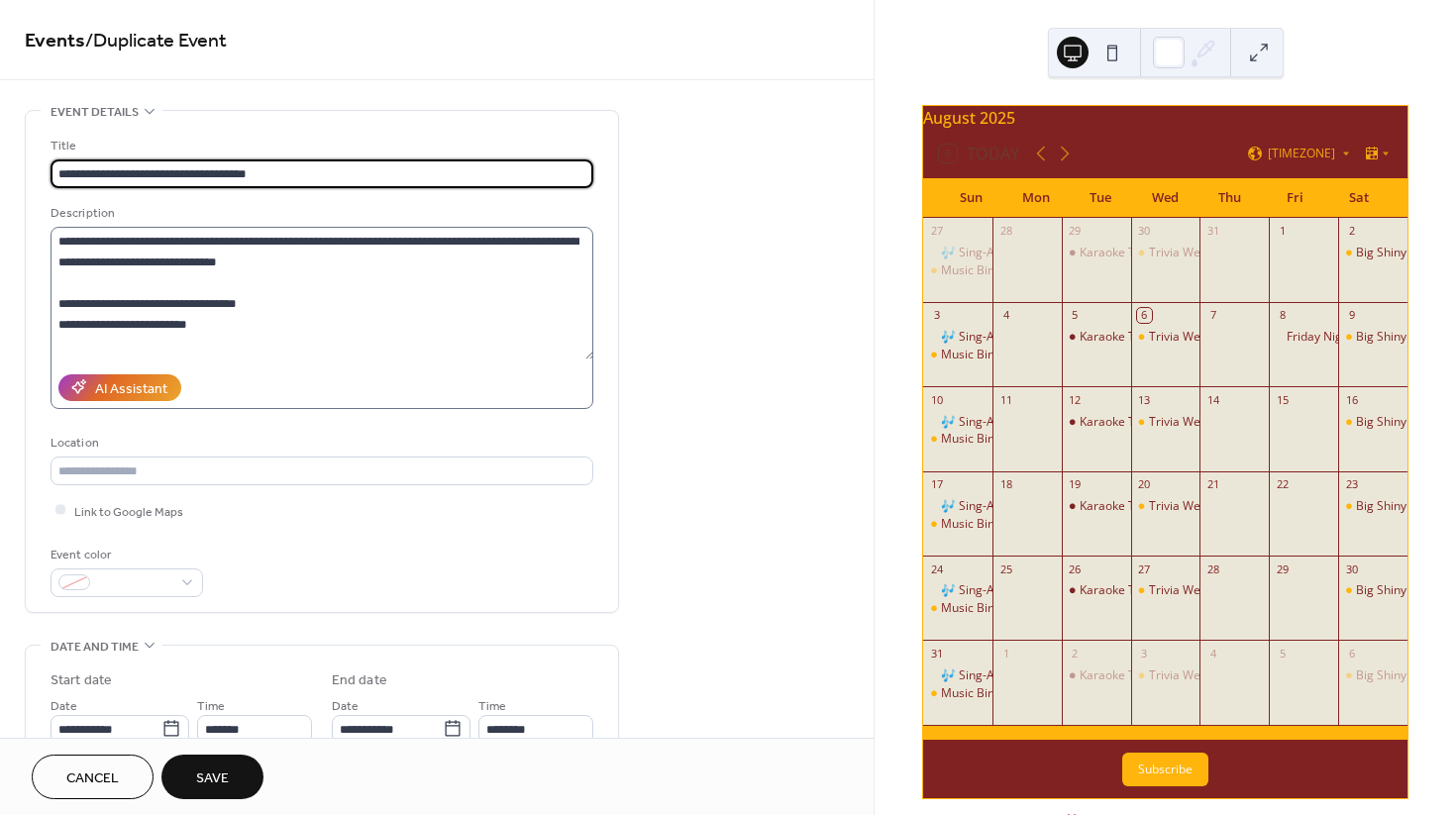 type on "**********" 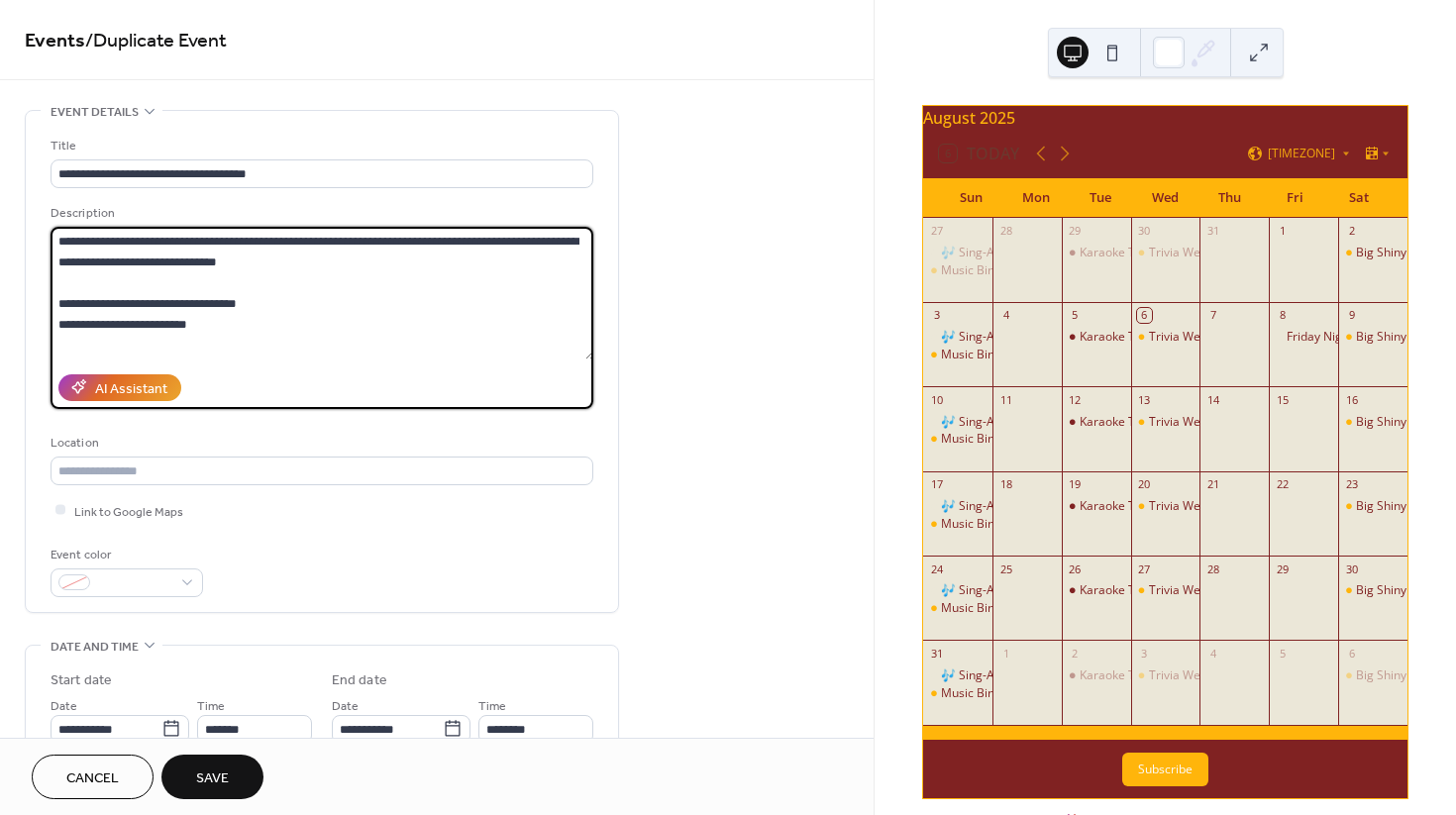drag, startPoint x: 302, startPoint y: 301, endPoint x: 169, endPoint y: 298, distance: 133.03383 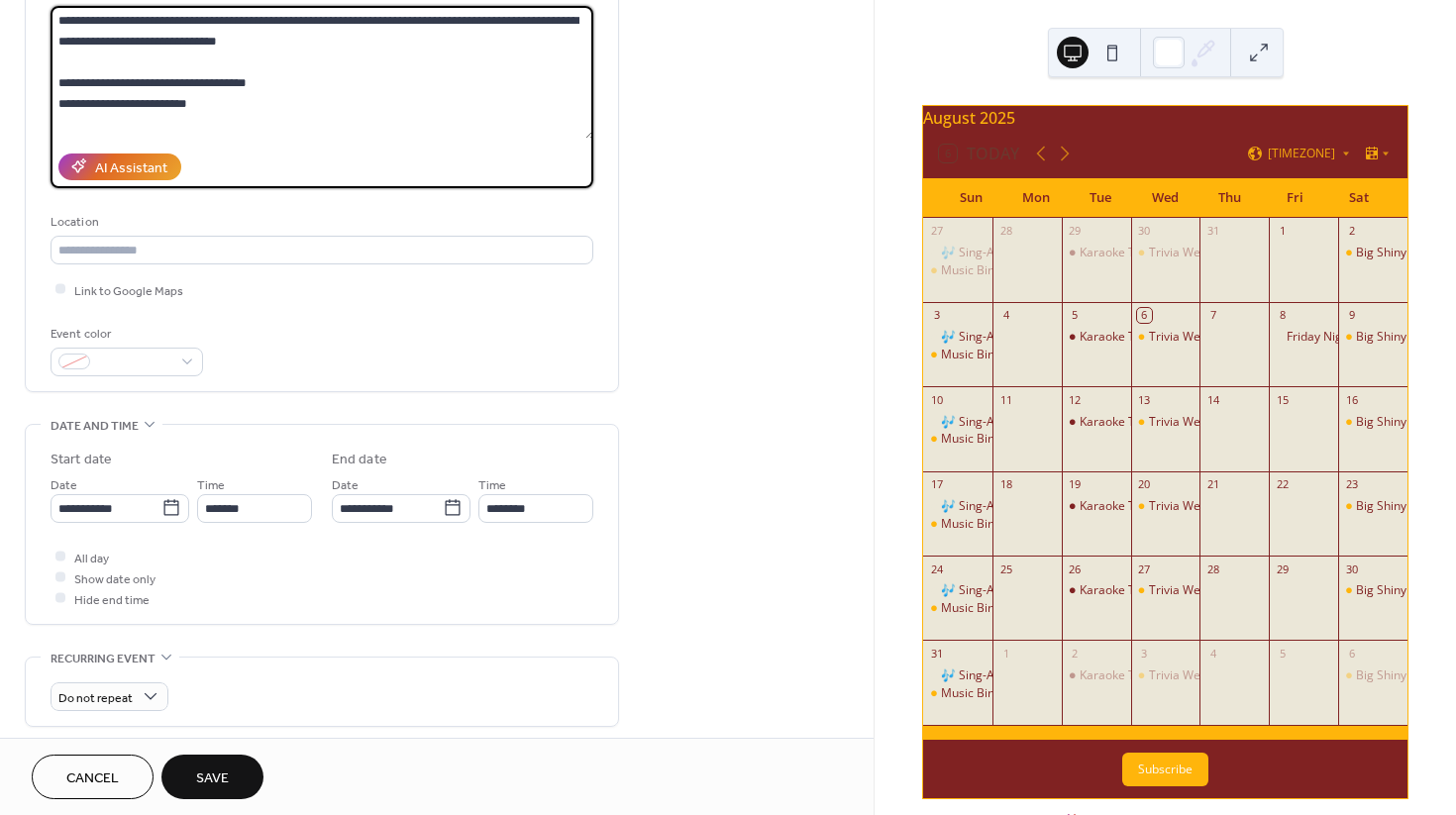 scroll, scrollTop: 245, scrollLeft: 0, axis: vertical 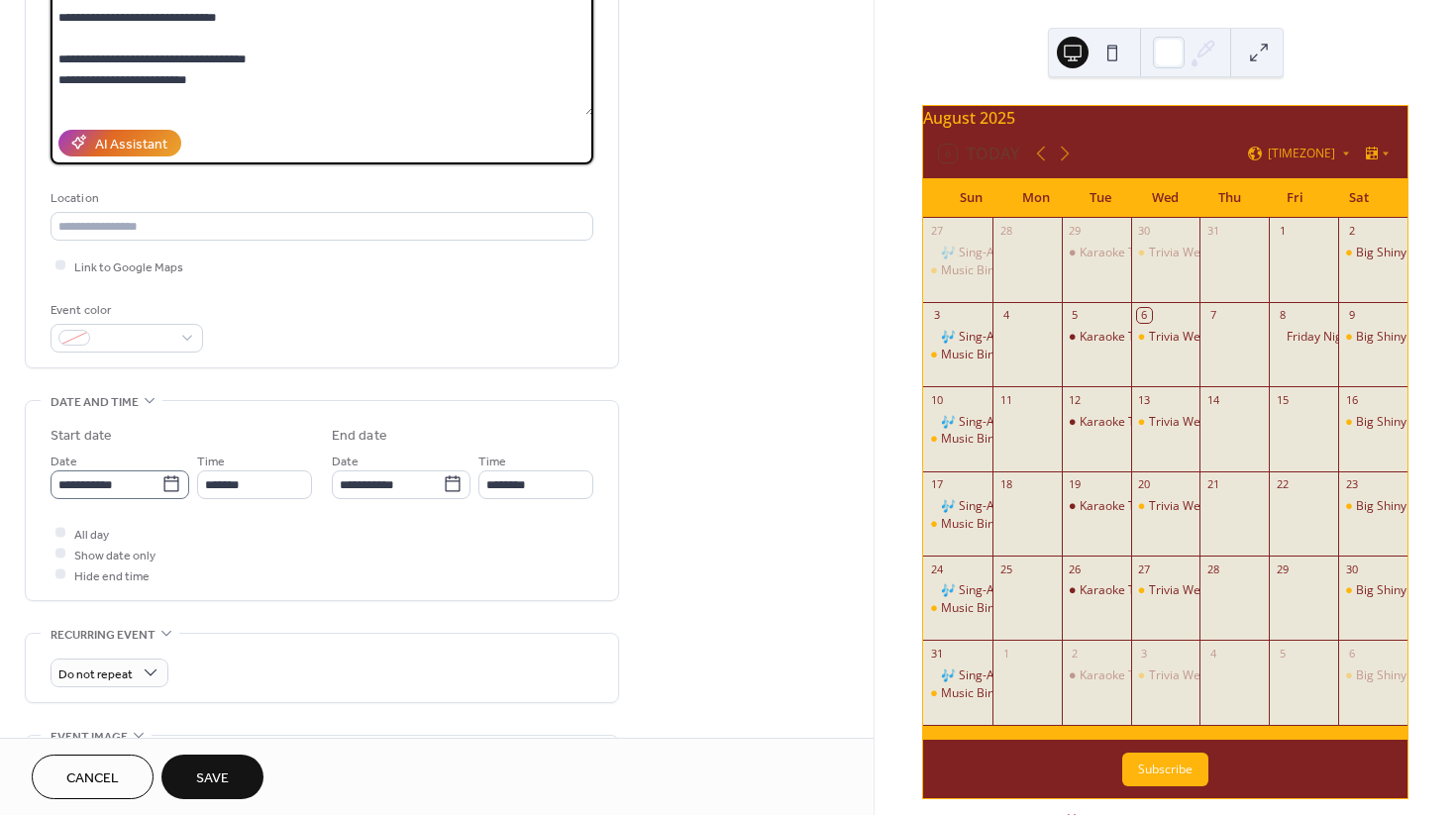 type on "**********" 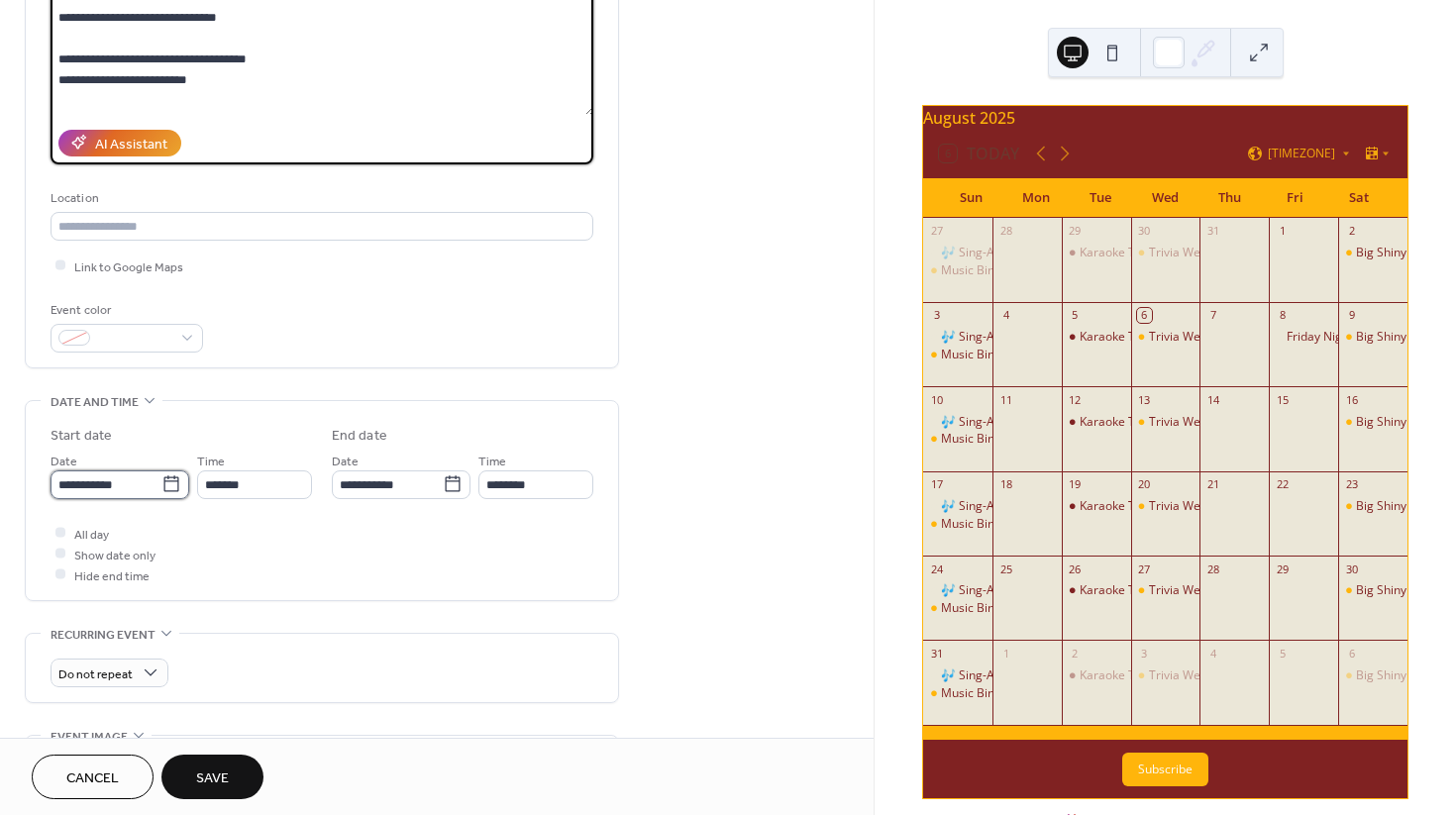click on "**********" at bounding box center [106, 484] 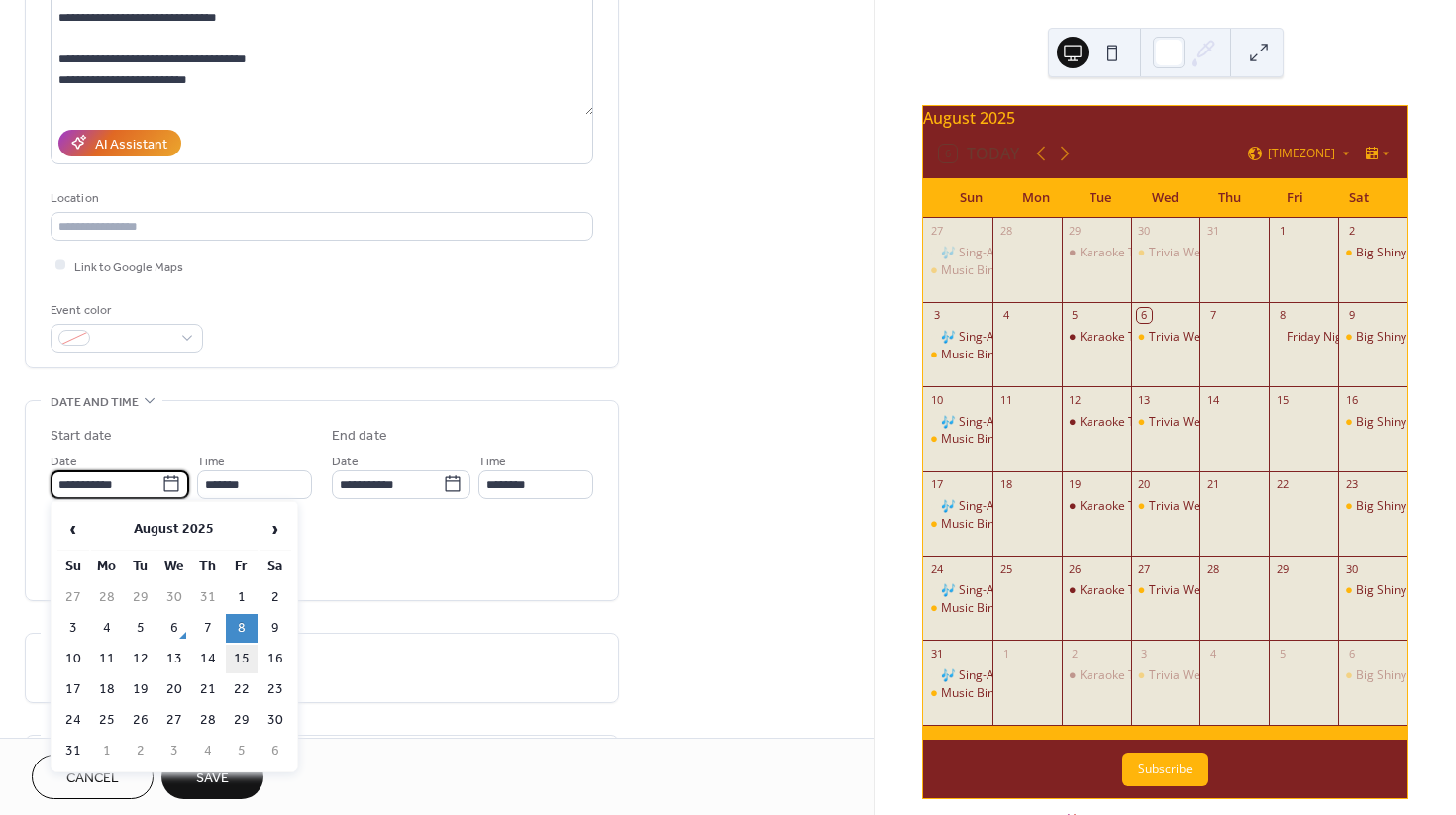click on "15" at bounding box center [242, 659] 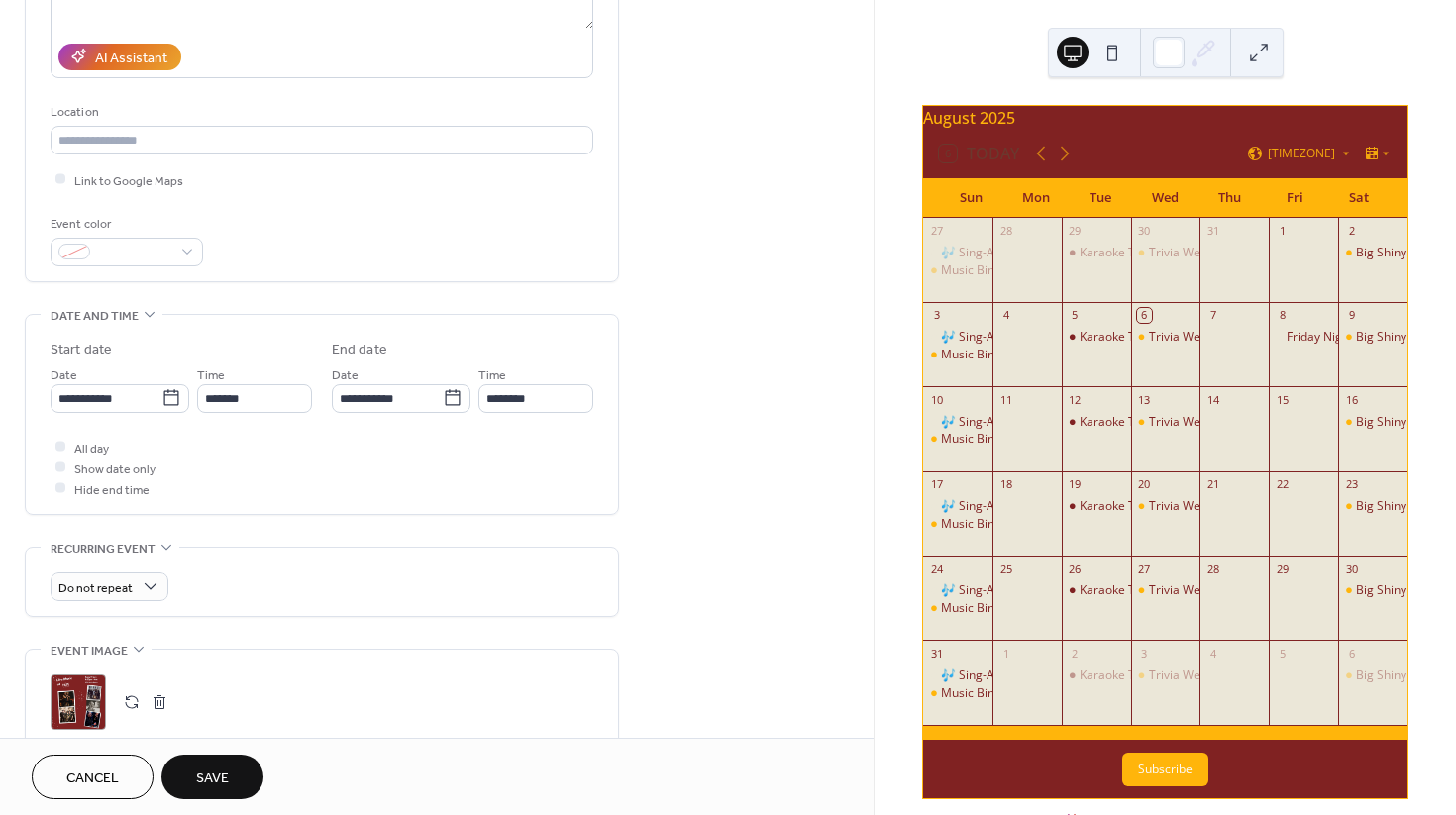 scroll, scrollTop: 362, scrollLeft: 0, axis: vertical 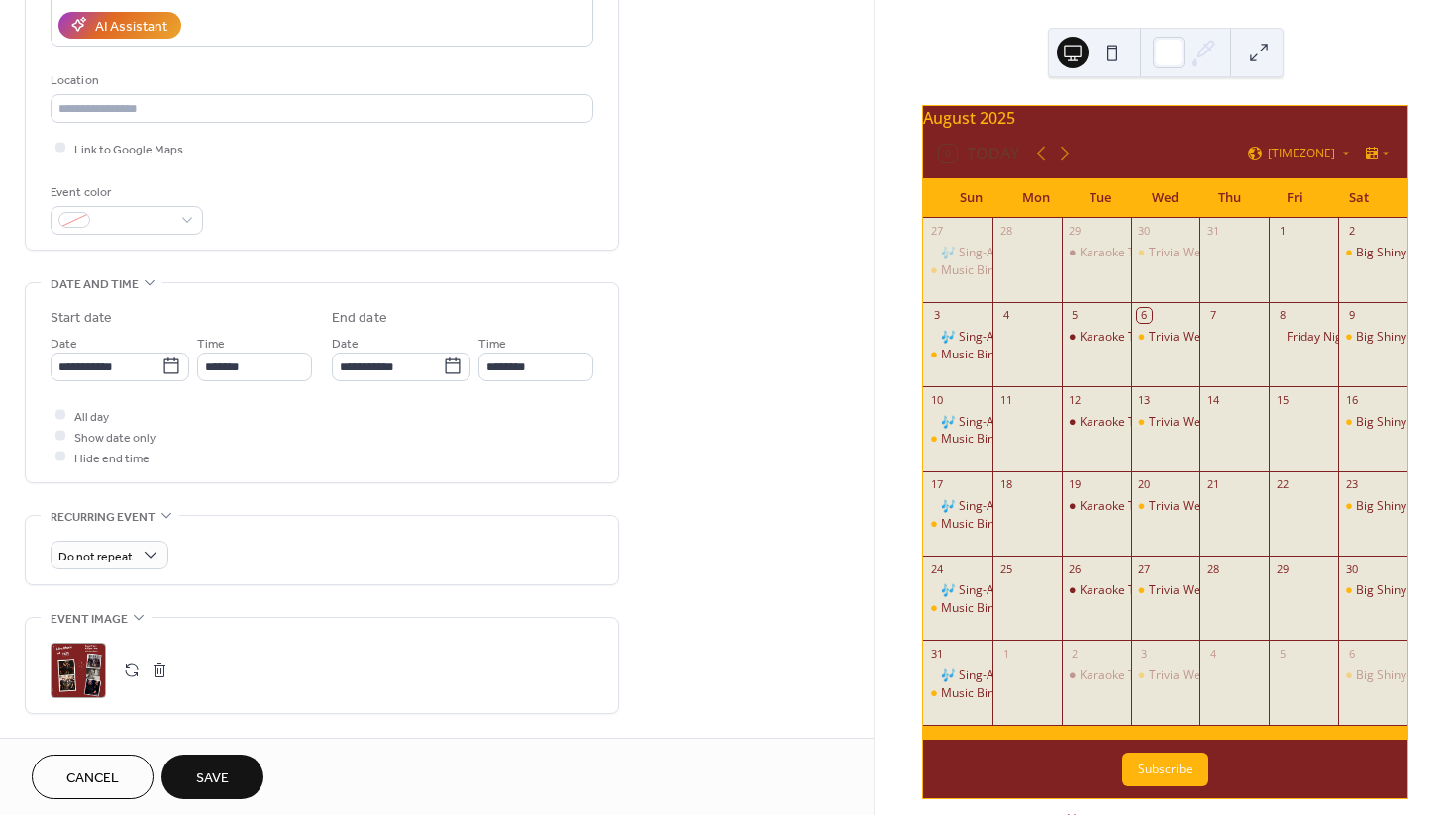 click on "Save" at bounding box center (212, 778) 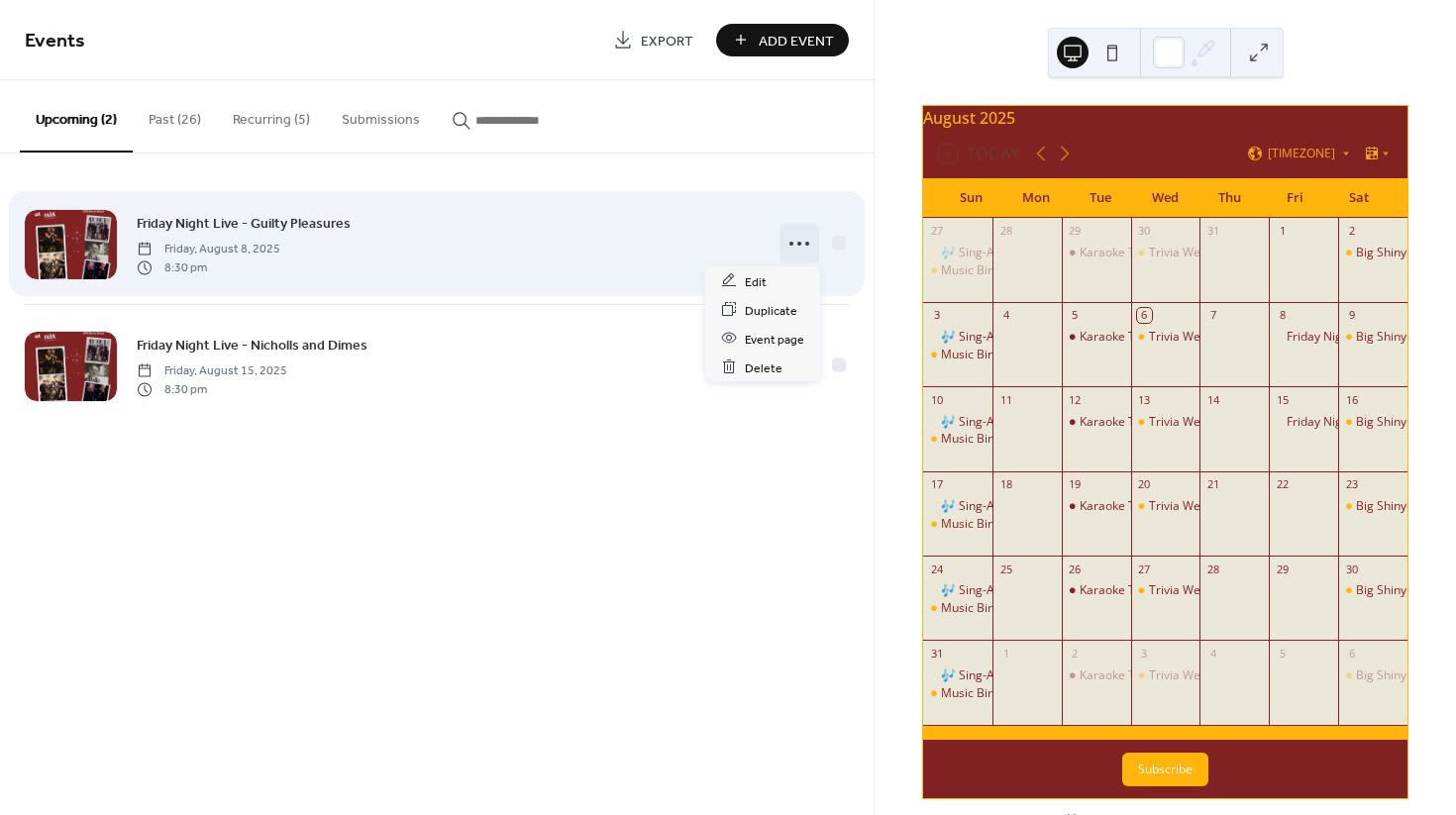 click at bounding box center [799, 244] 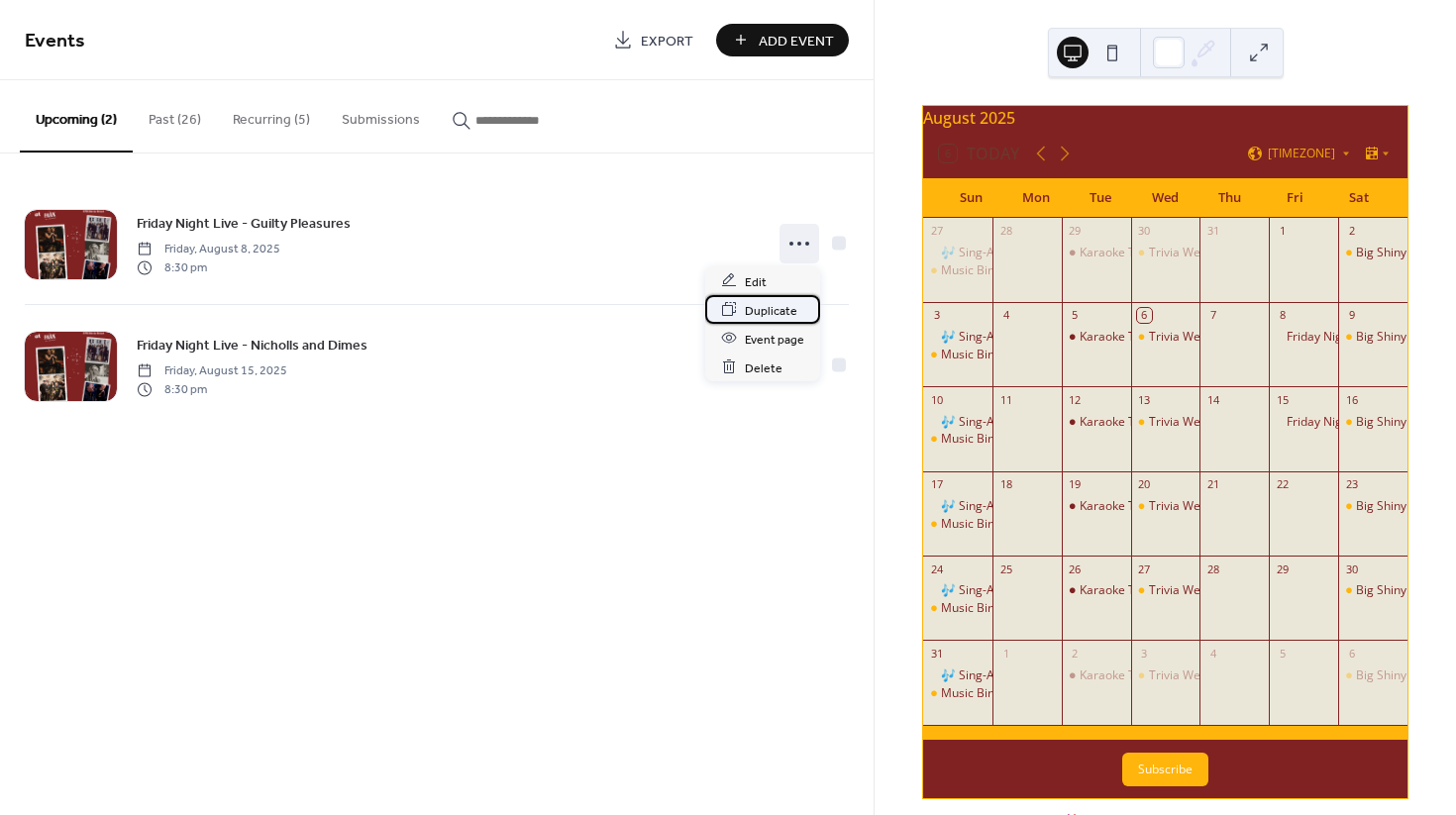 click on "Duplicate" at bounding box center (771, 310) 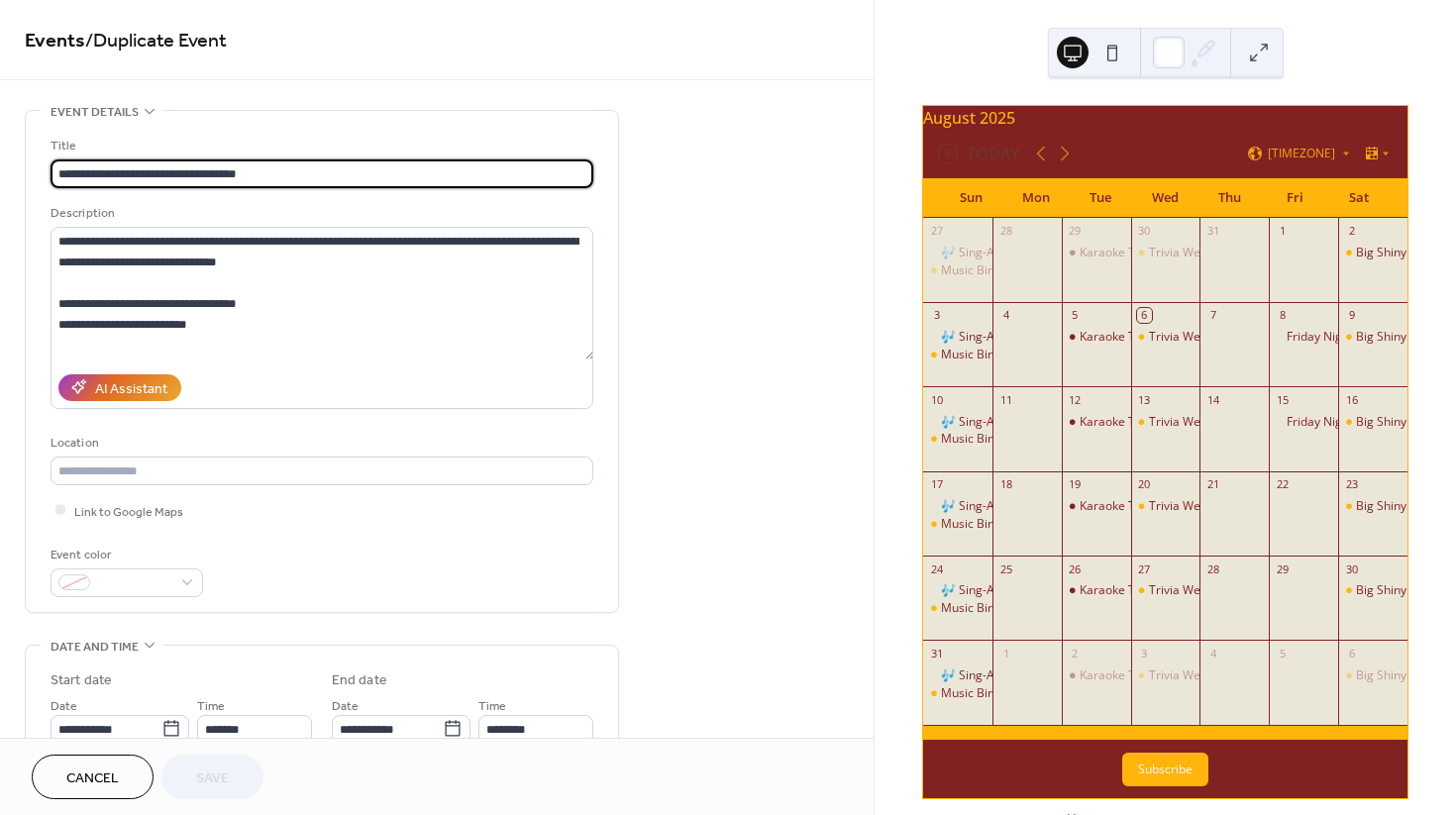 scroll, scrollTop: 0, scrollLeft: 0, axis: both 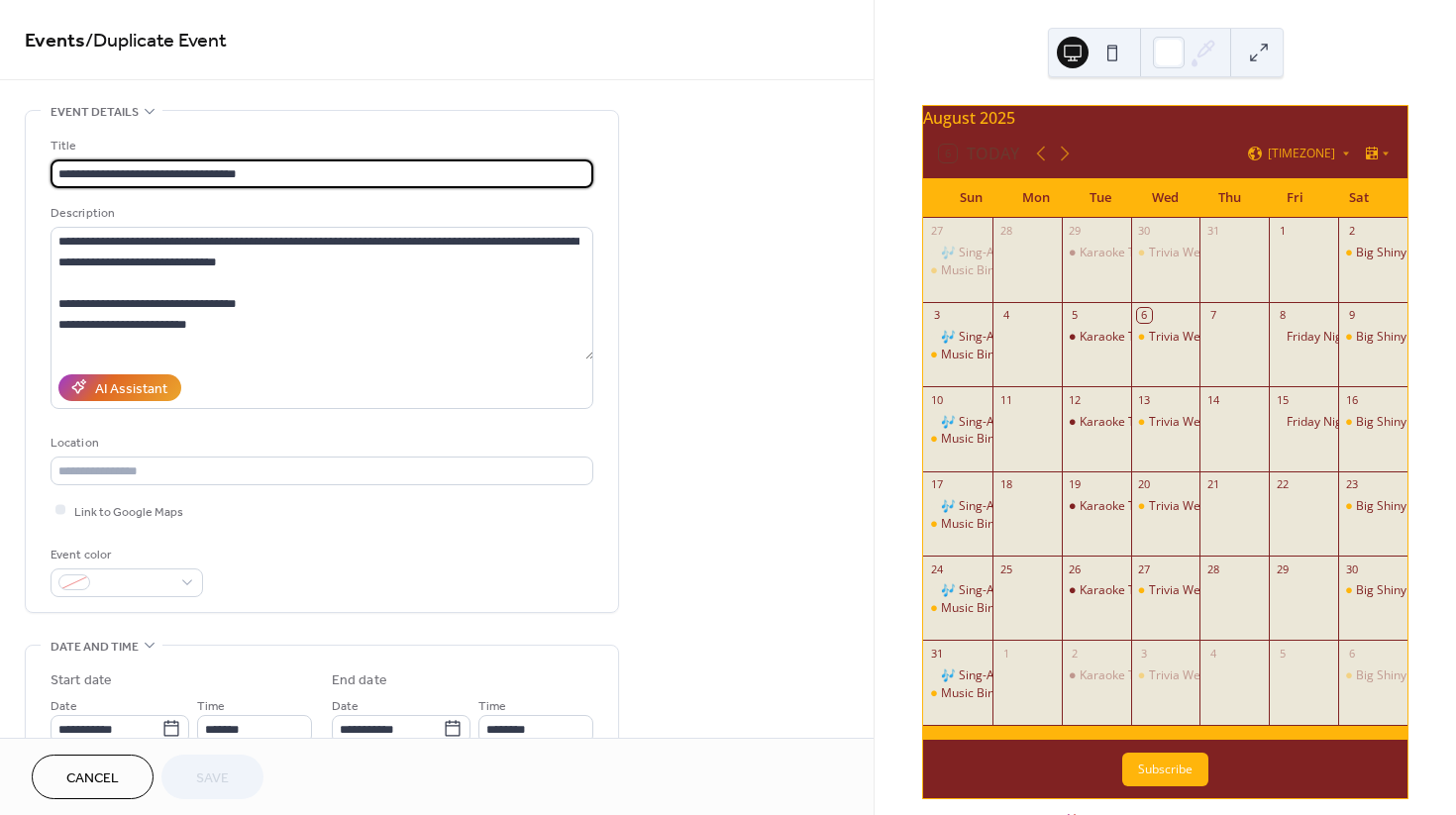 drag, startPoint x: 281, startPoint y: 175, endPoint x: 163, endPoint y: 173, distance: 118.01695 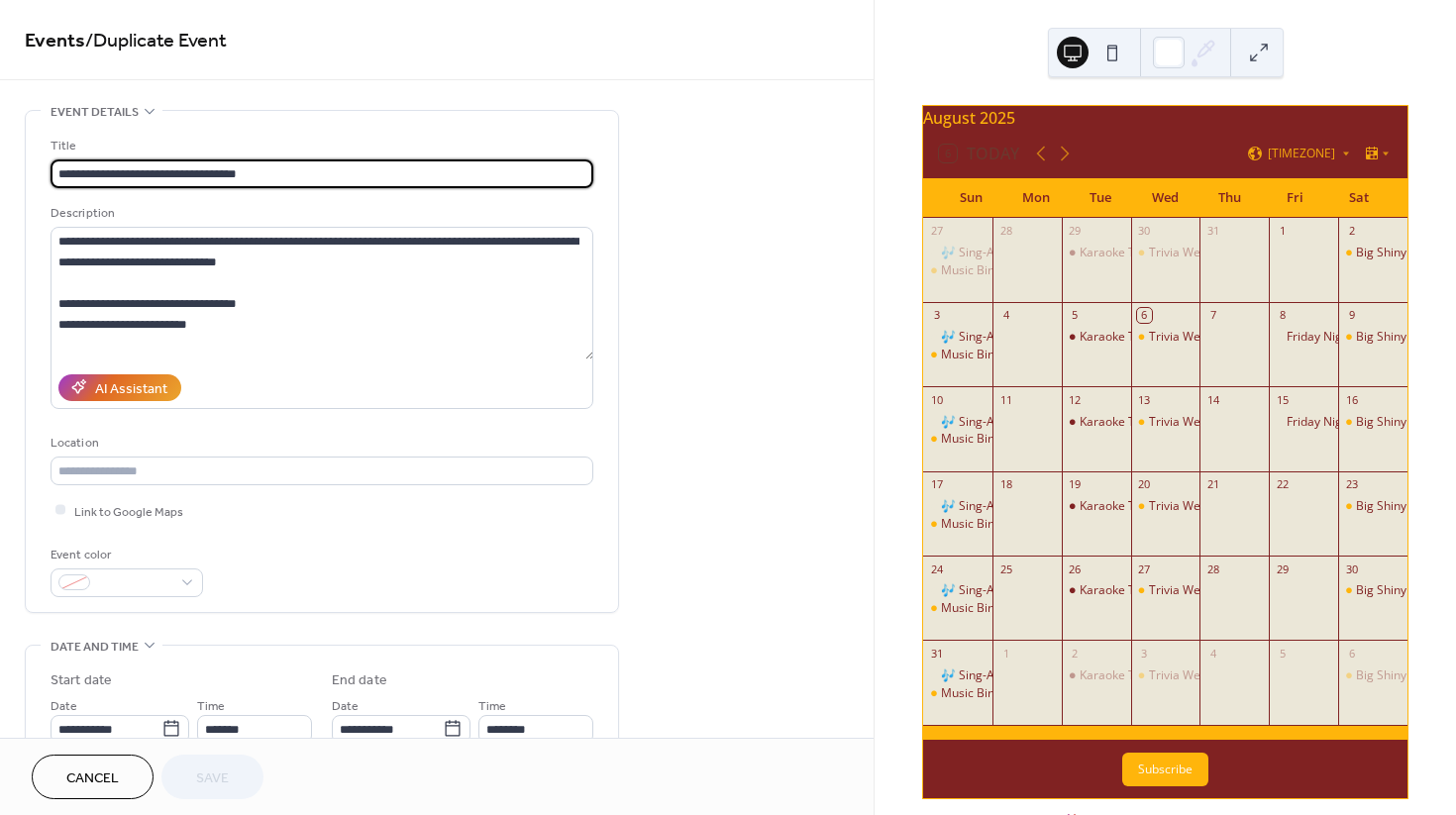 click on "**********" at bounding box center (322, 173) 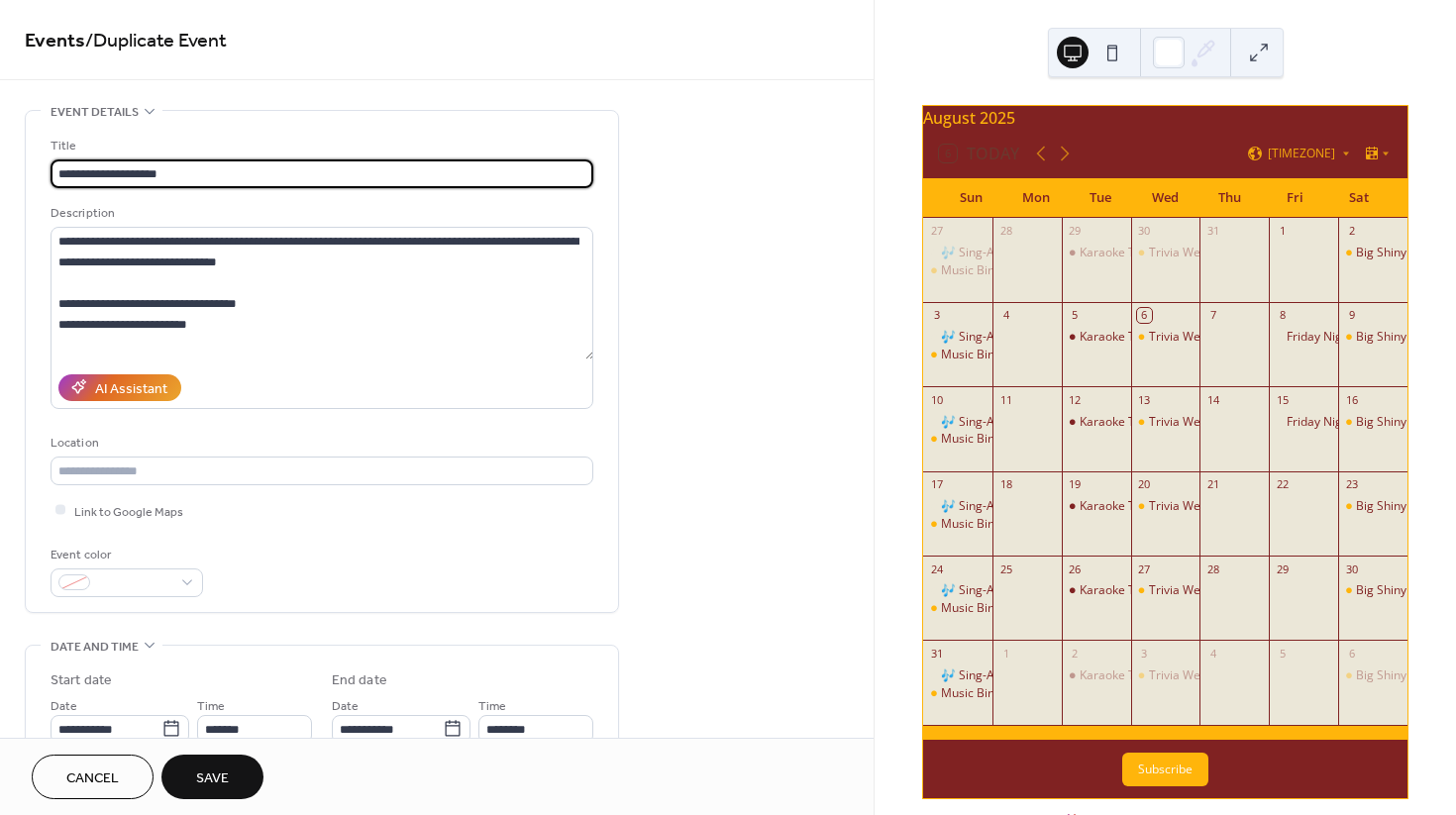 paste on "**********" 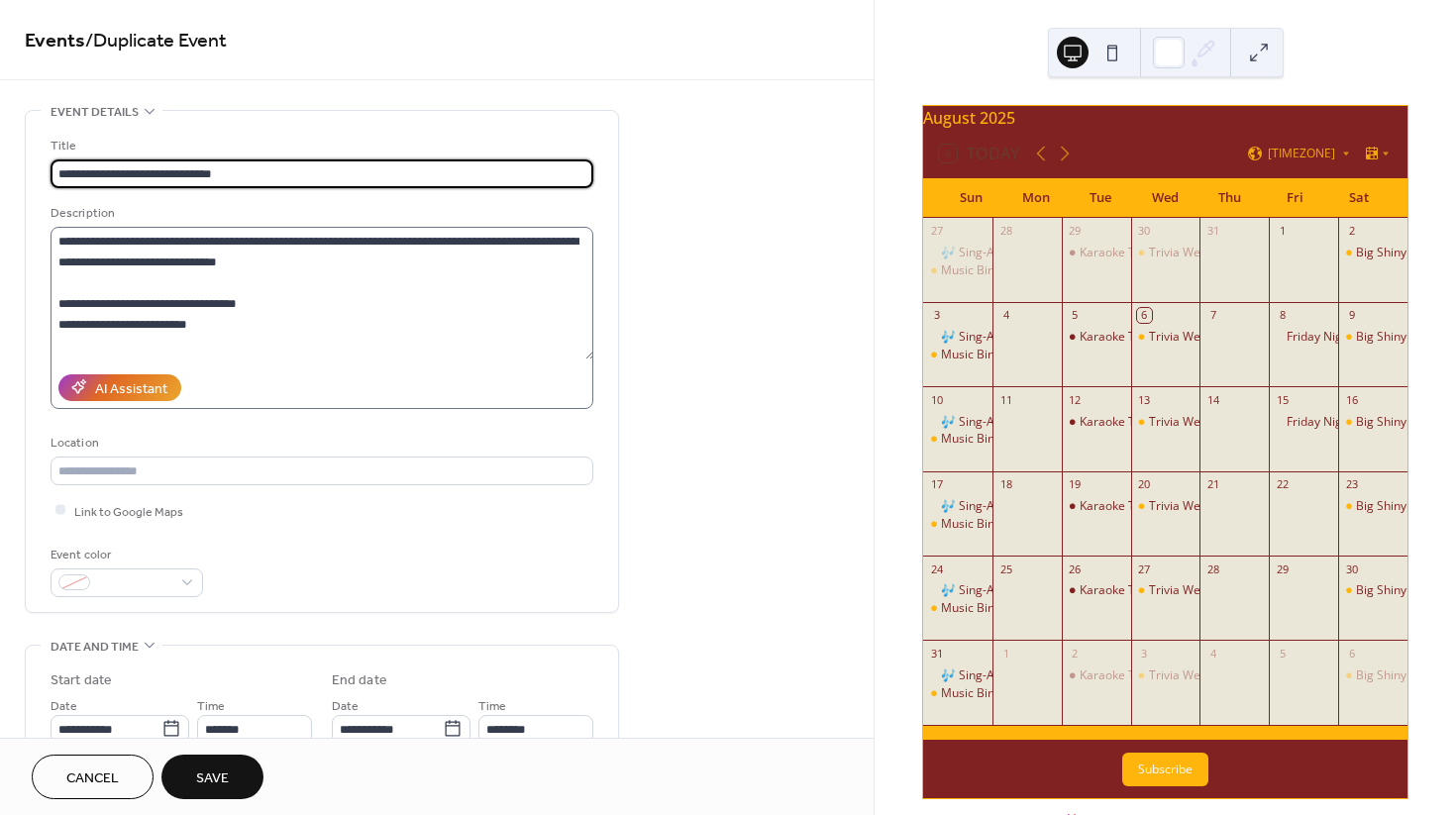 type on "**********" 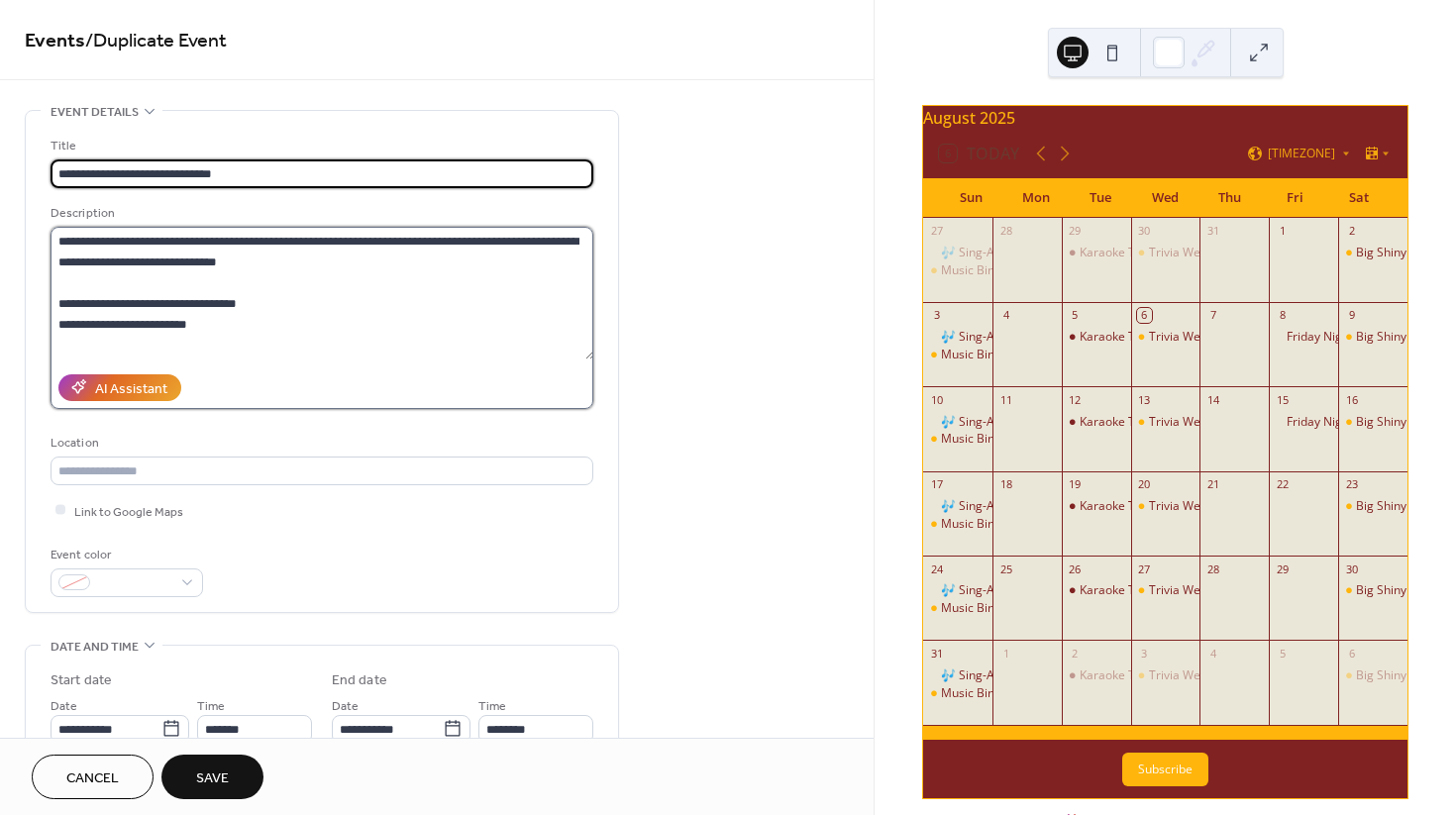 scroll, scrollTop: 0, scrollLeft: 0, axis: both 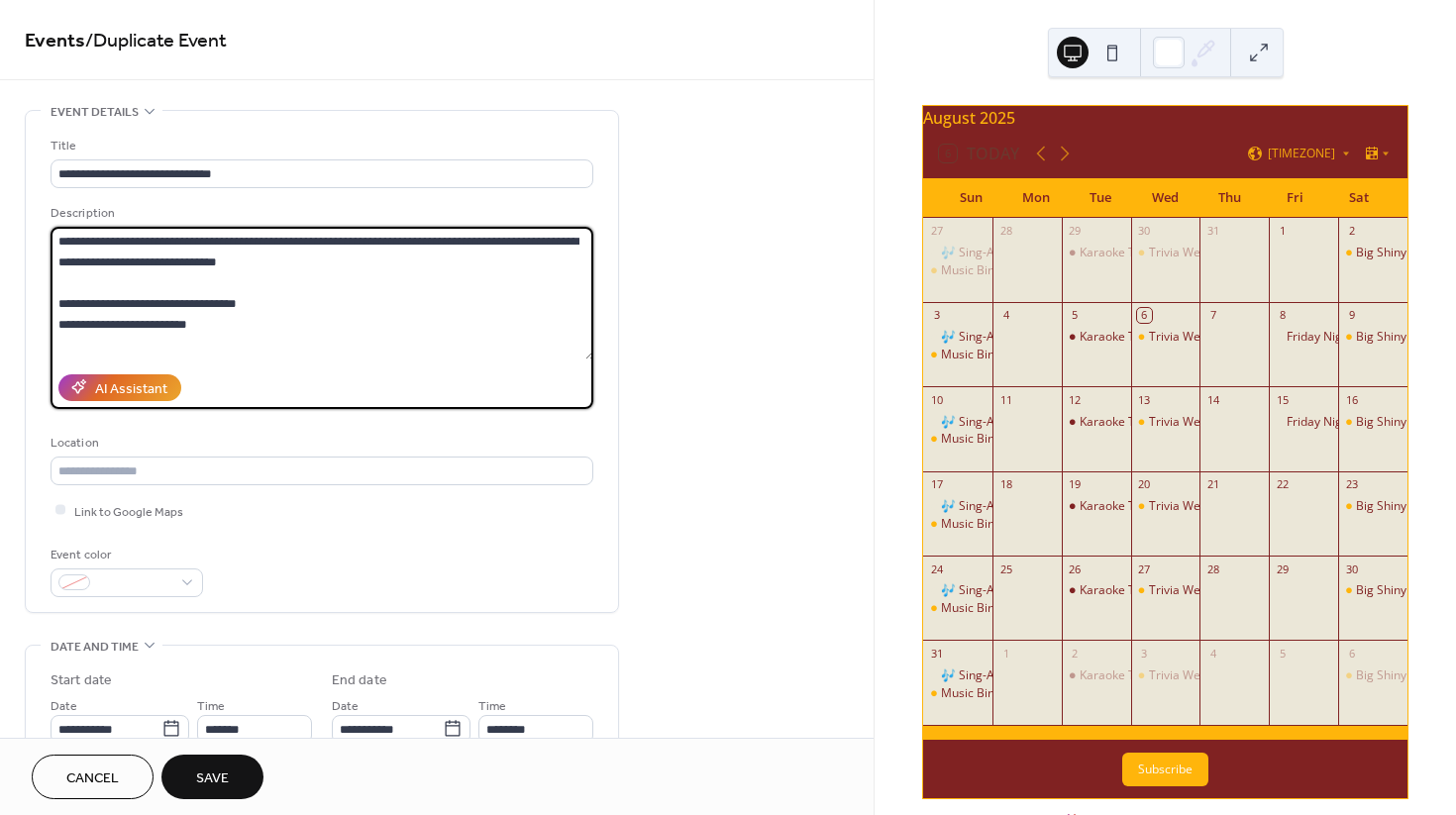 drag, startPoint x: 287, startPoint y: 299, endPoint x: 171, endPoint y: 293, distance: 116.15507 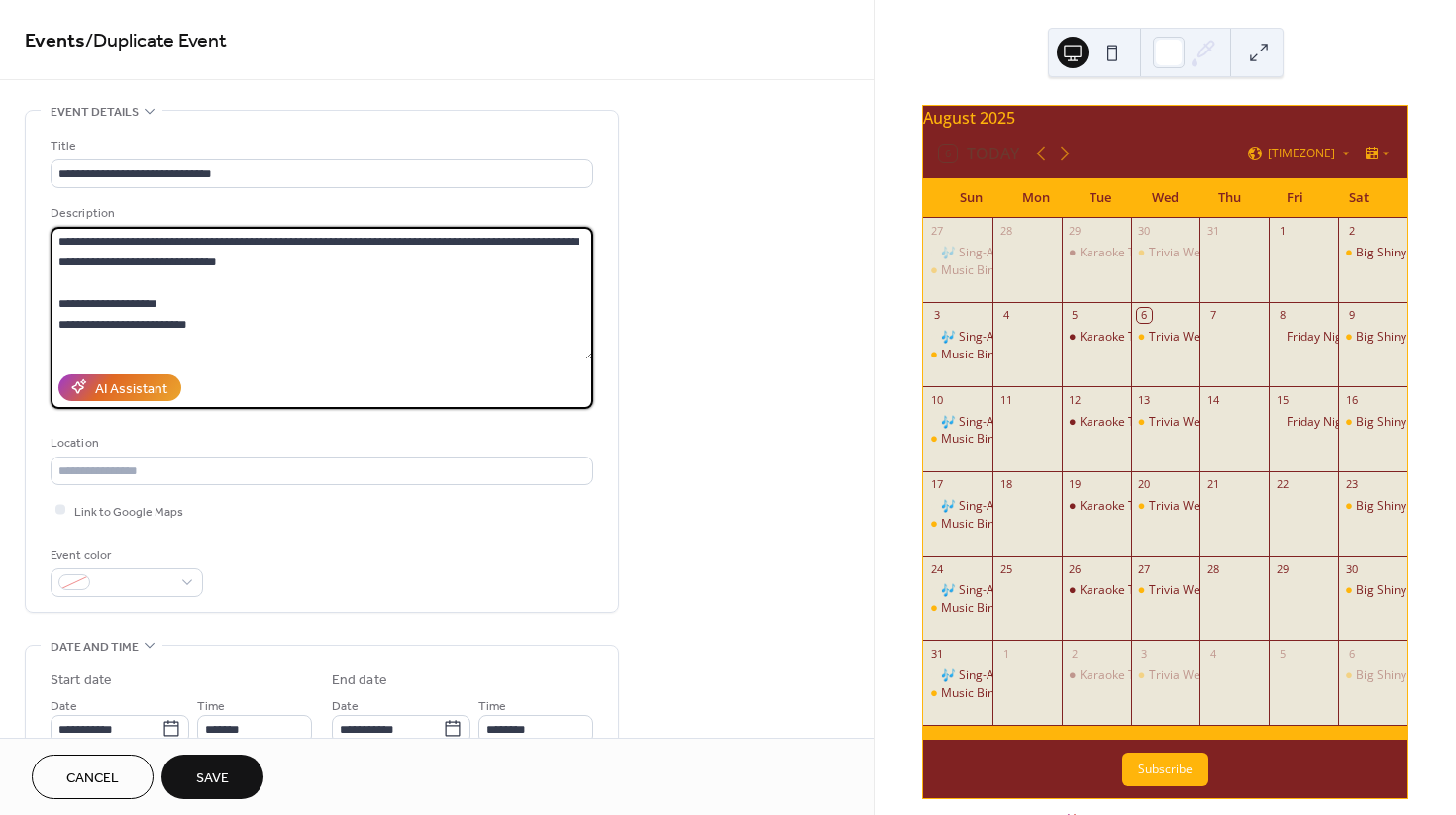 paste on "**********" 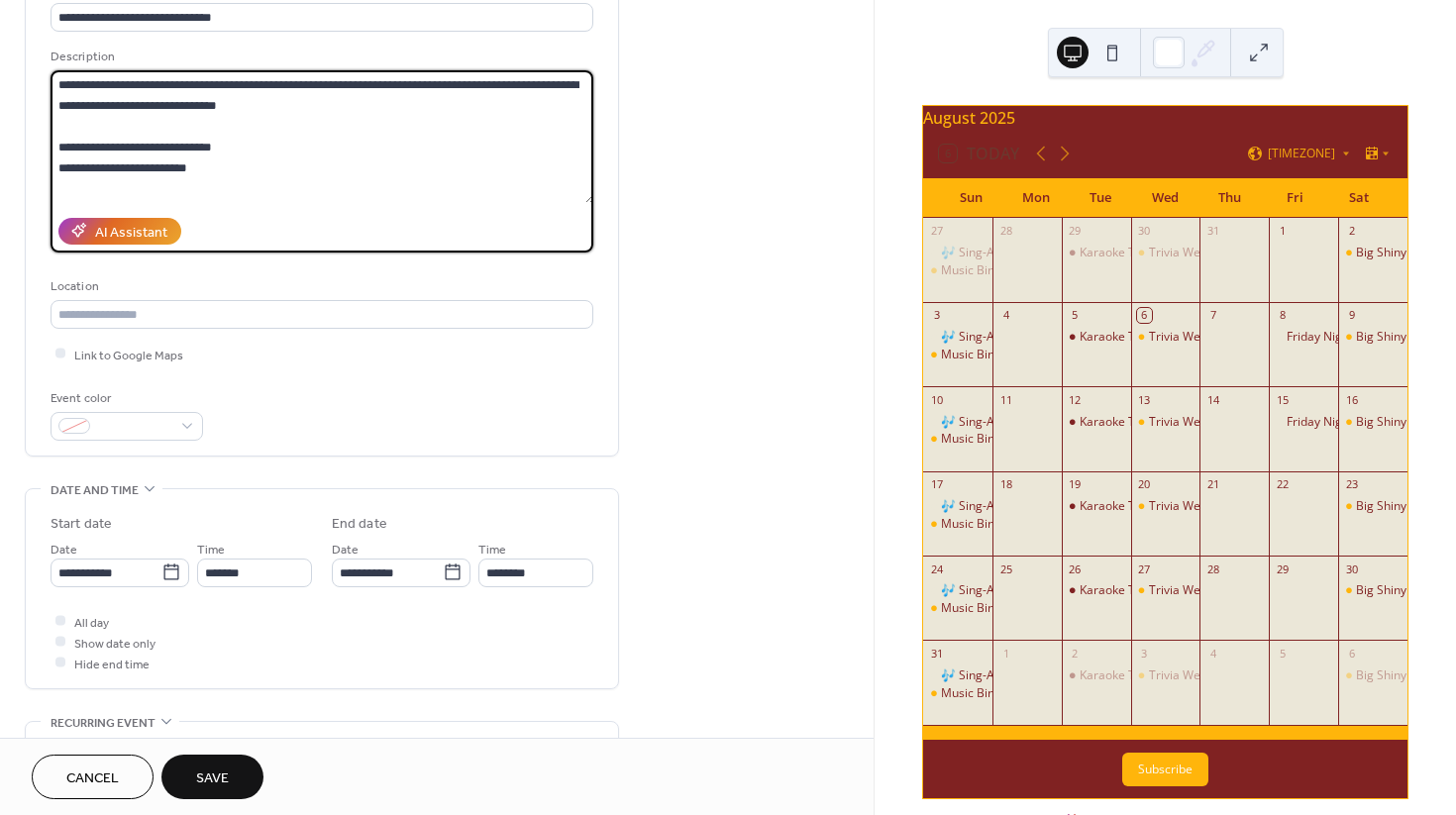scroll, scrollTop: 249, scrollLeft: 0, axis: vertical 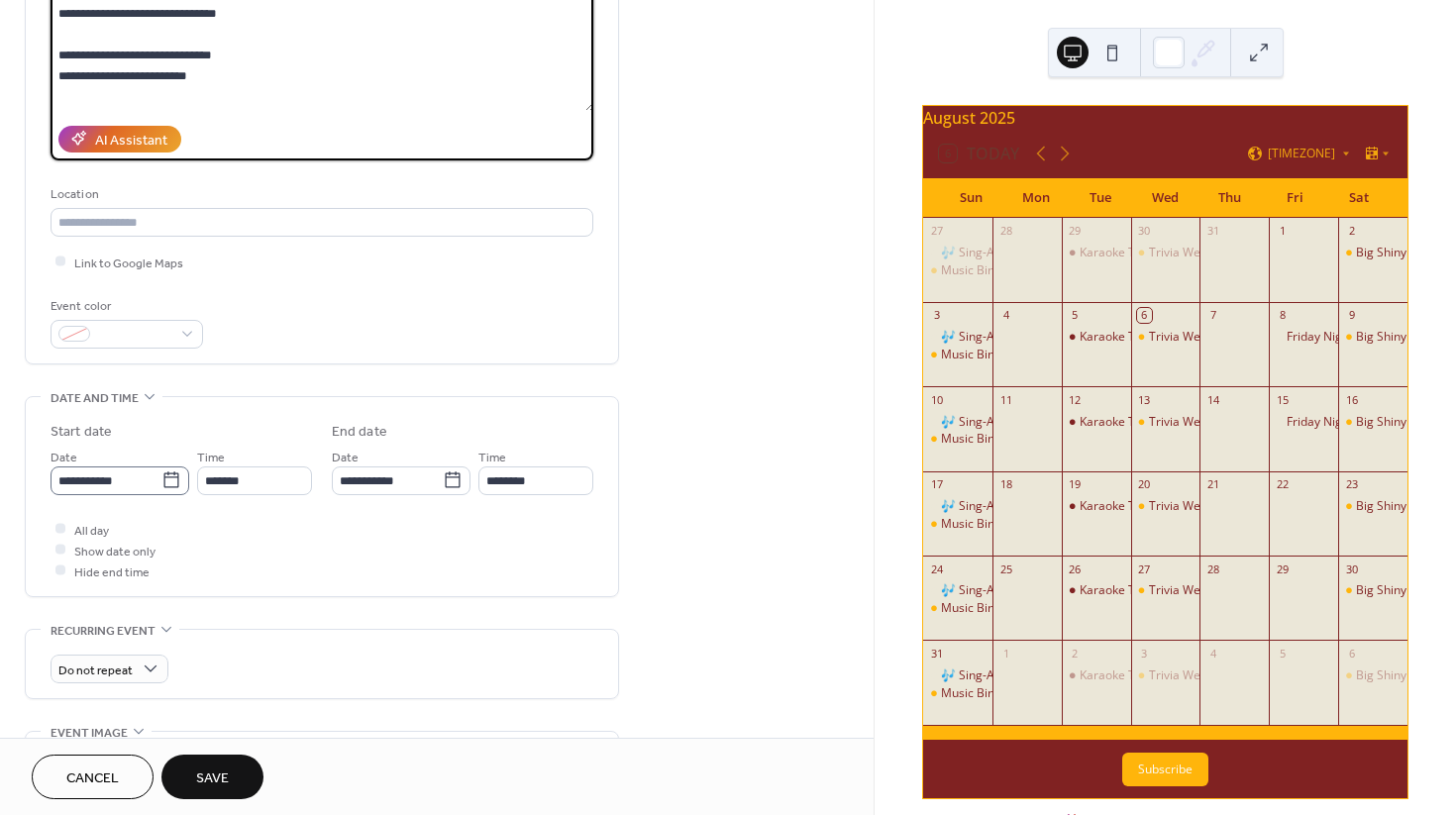 type on "**********" 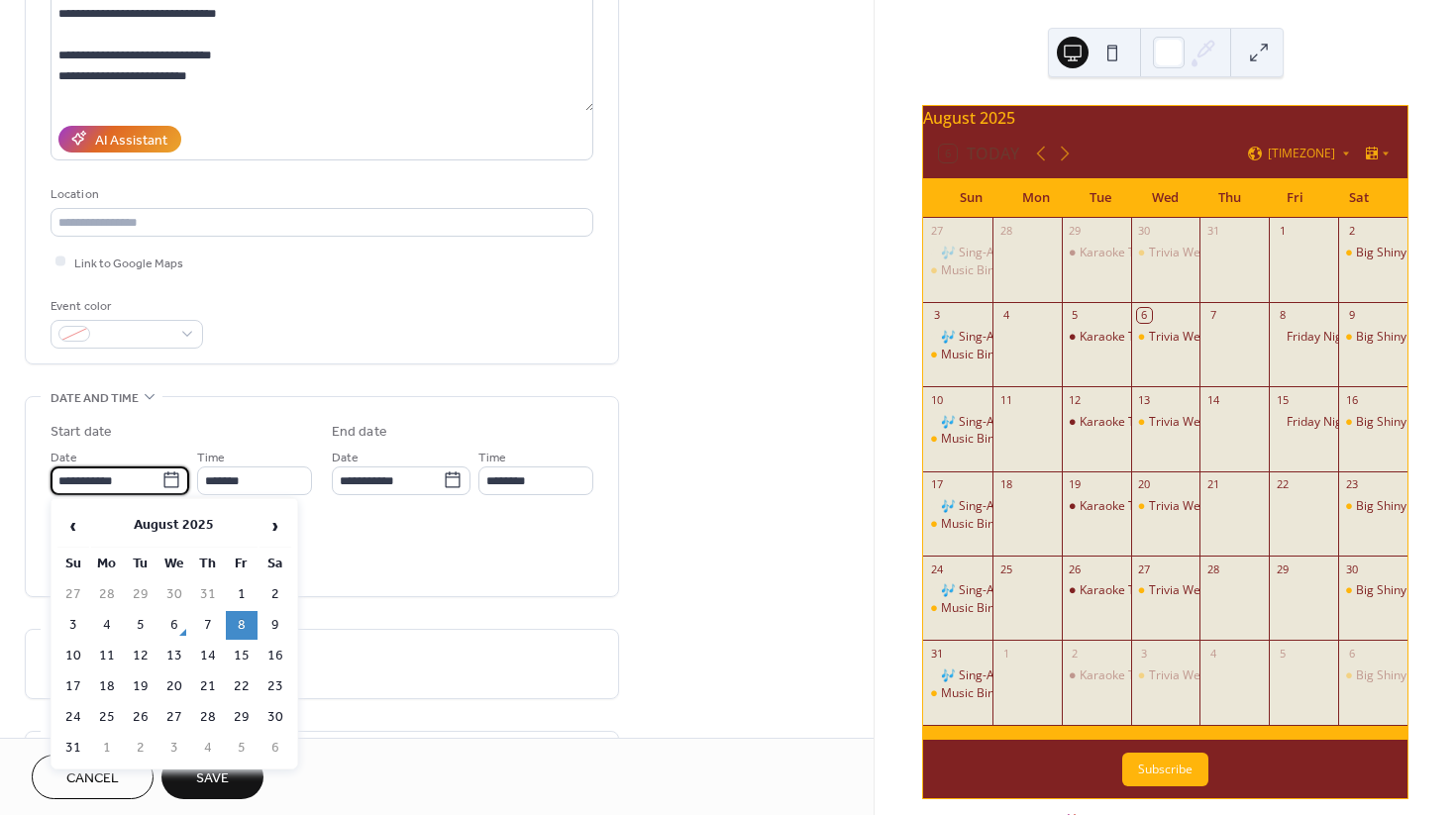 click on "**********" at bounding box center (106, 480) 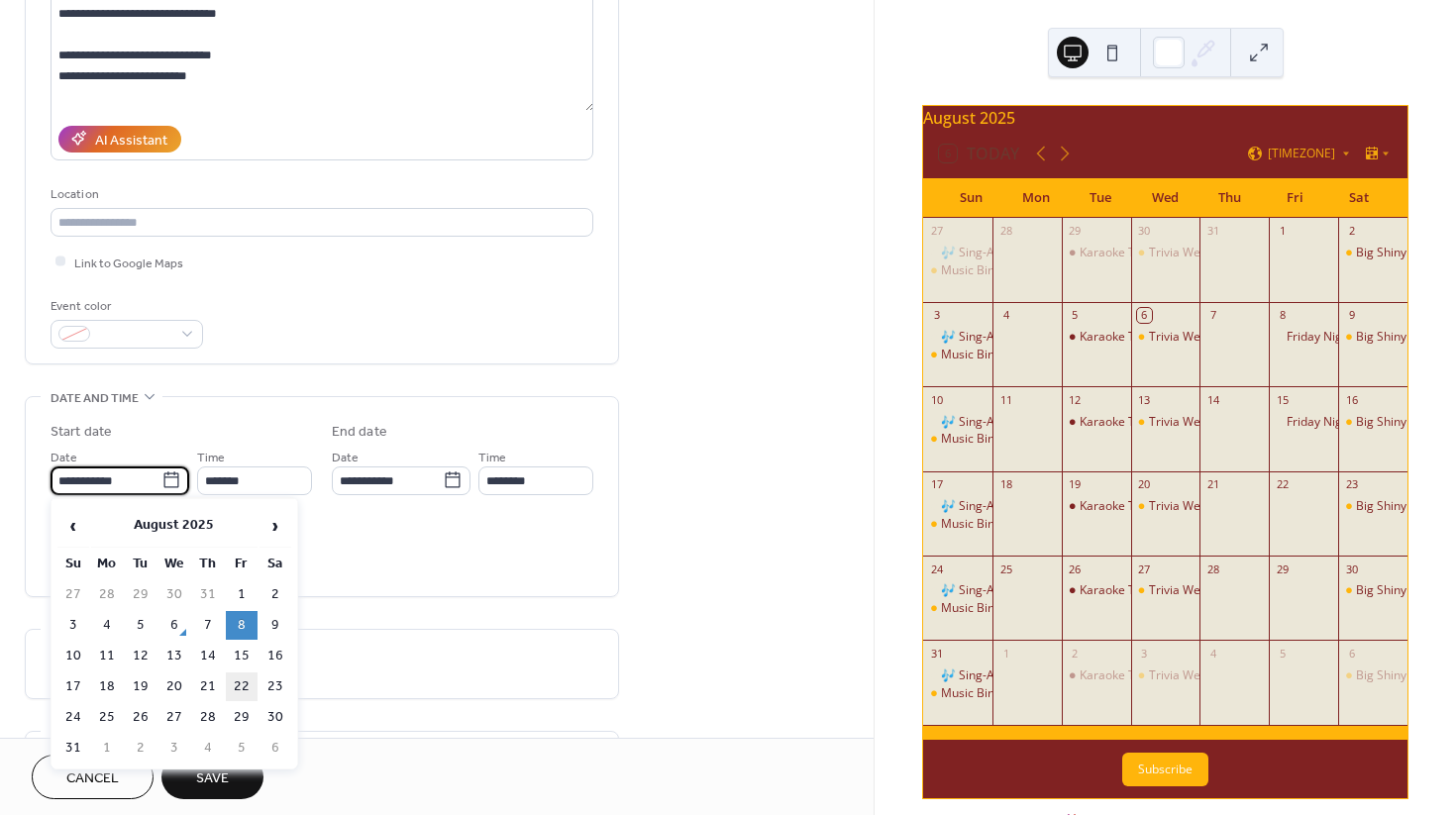 click on "22" at bounding box center (242, 686) 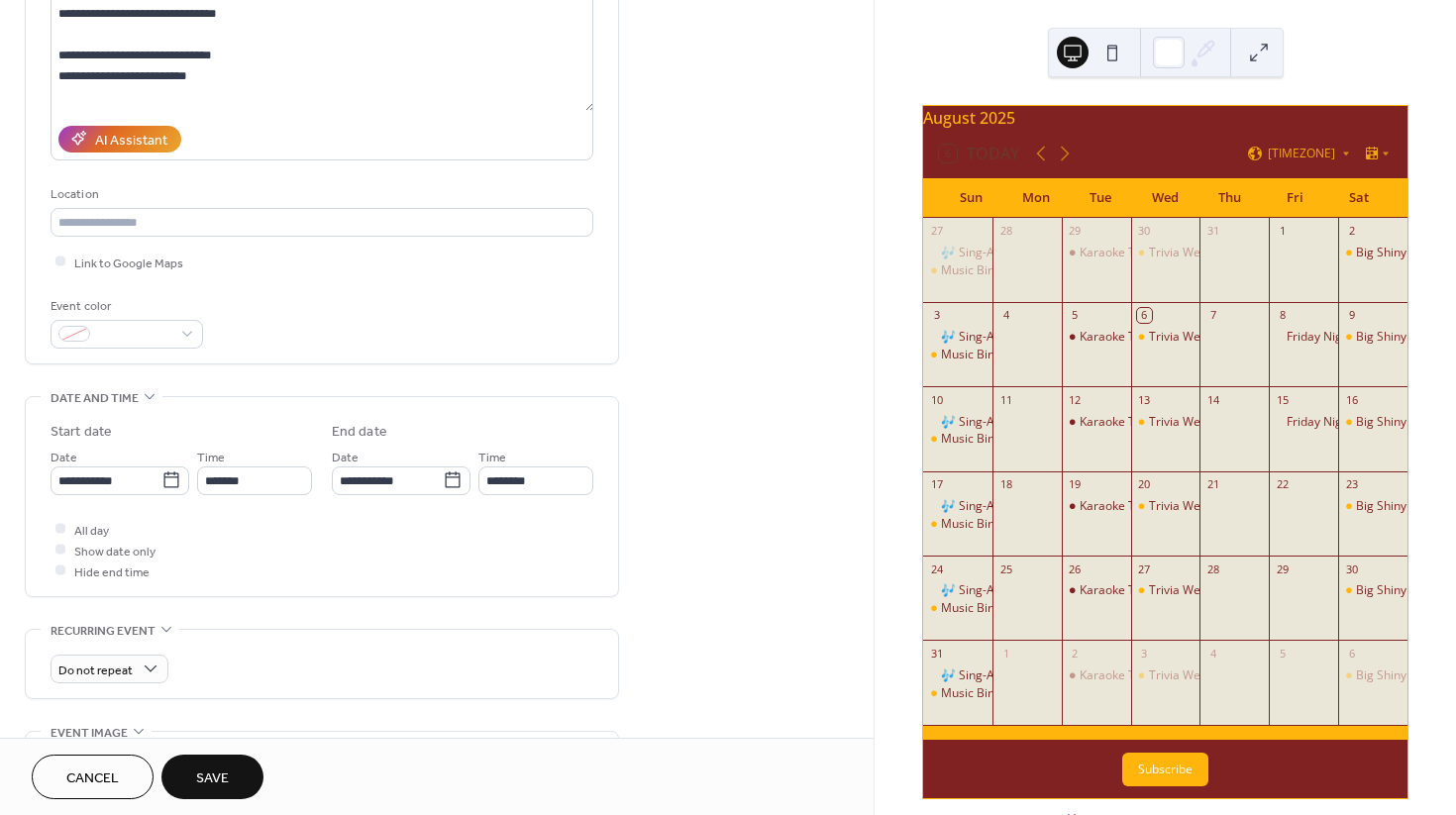 click on "Save" at bounding box center [212, 778] 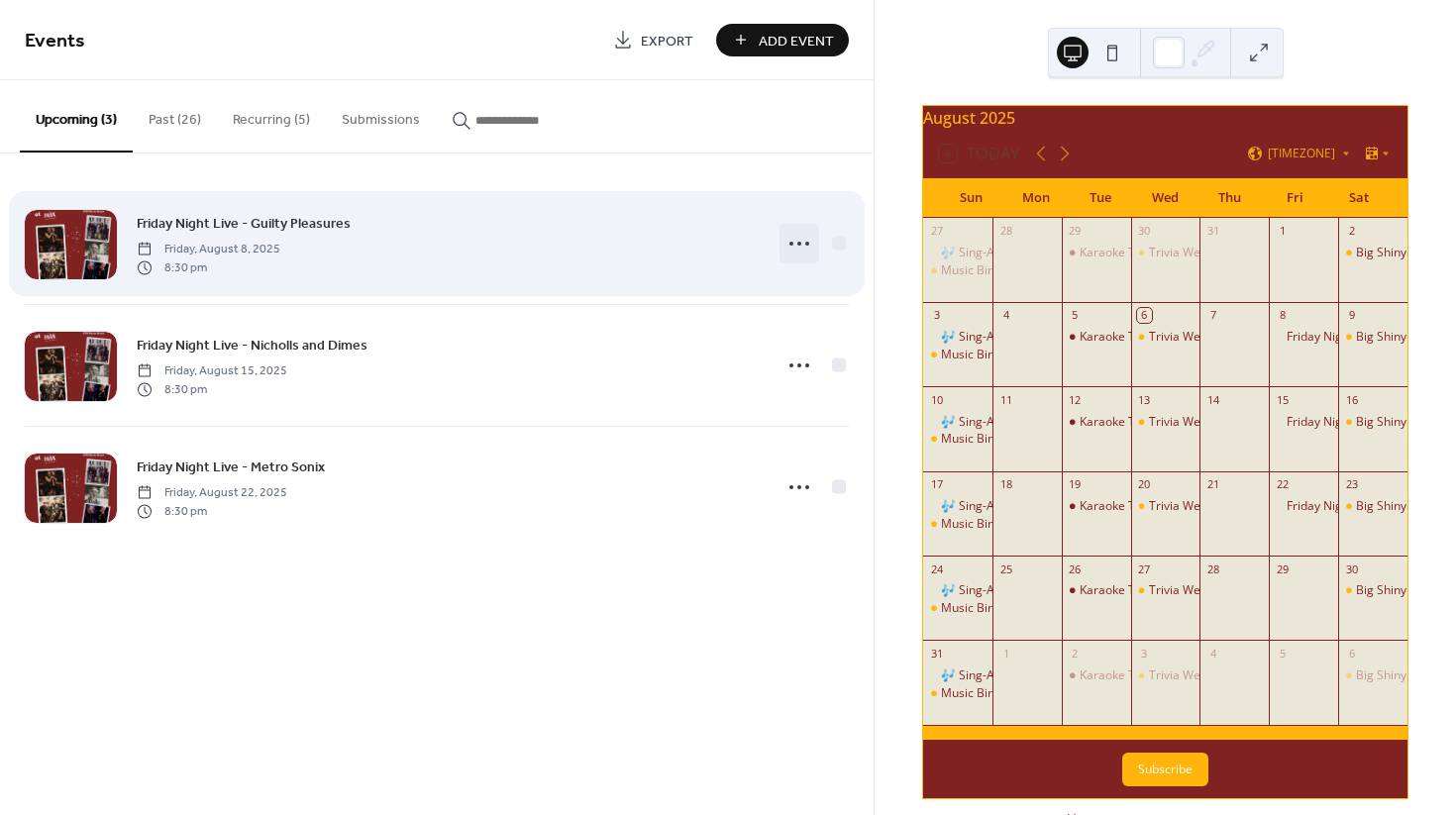 click 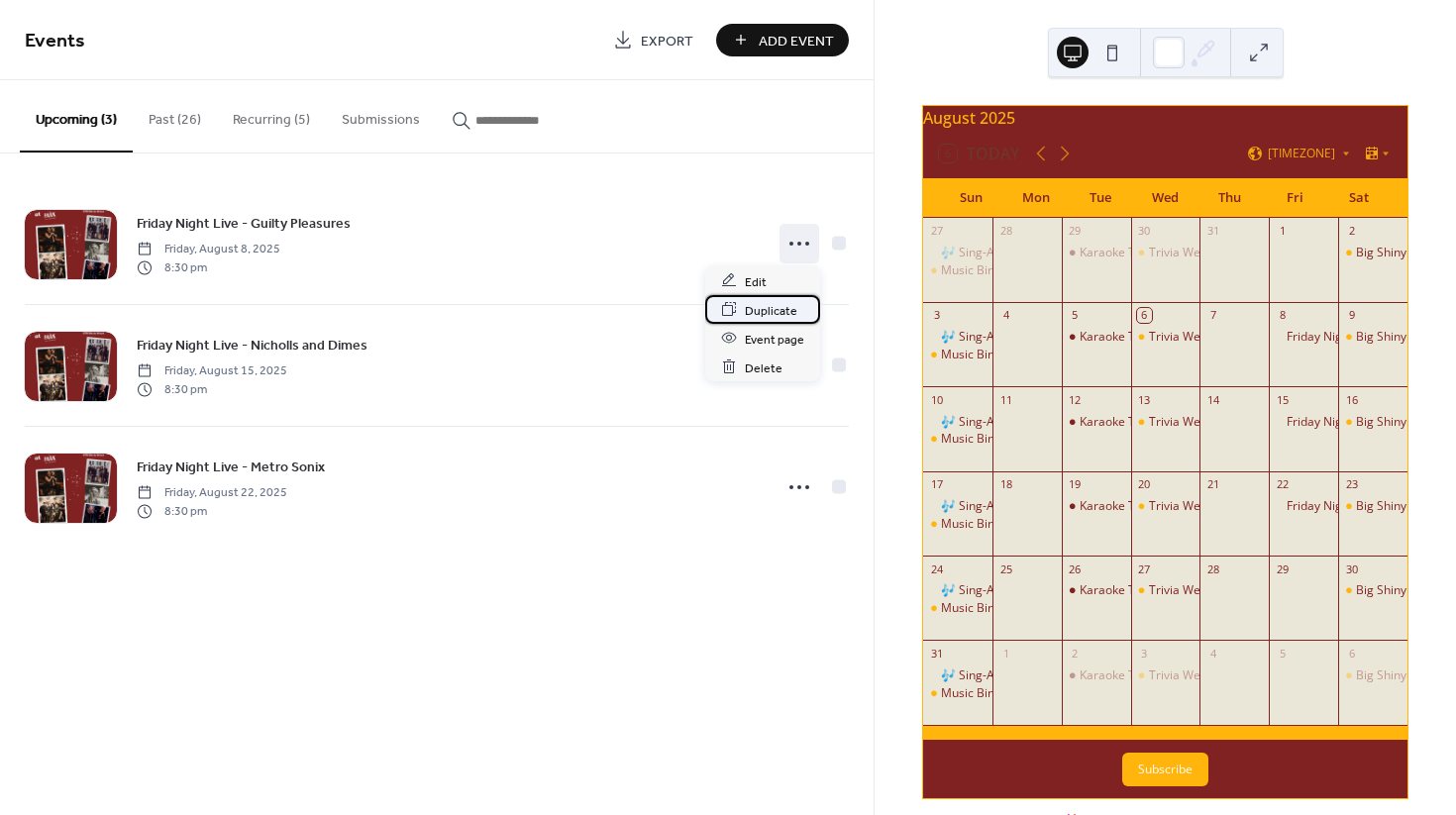 click on "Duplicate" at bounding box center [771, 310] 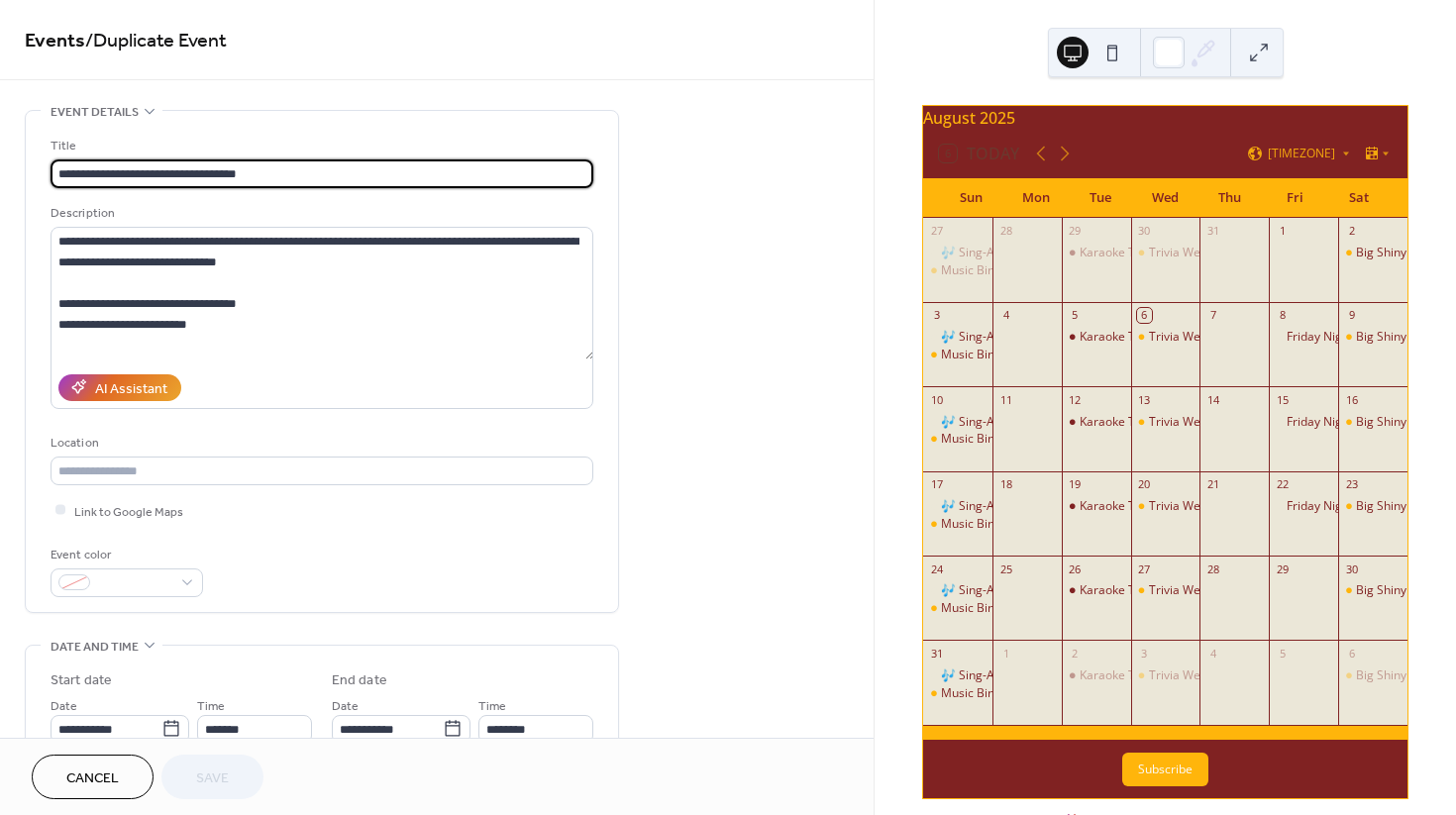 scroll, scrollTop: 0, scrollLeft: 0, axis: both 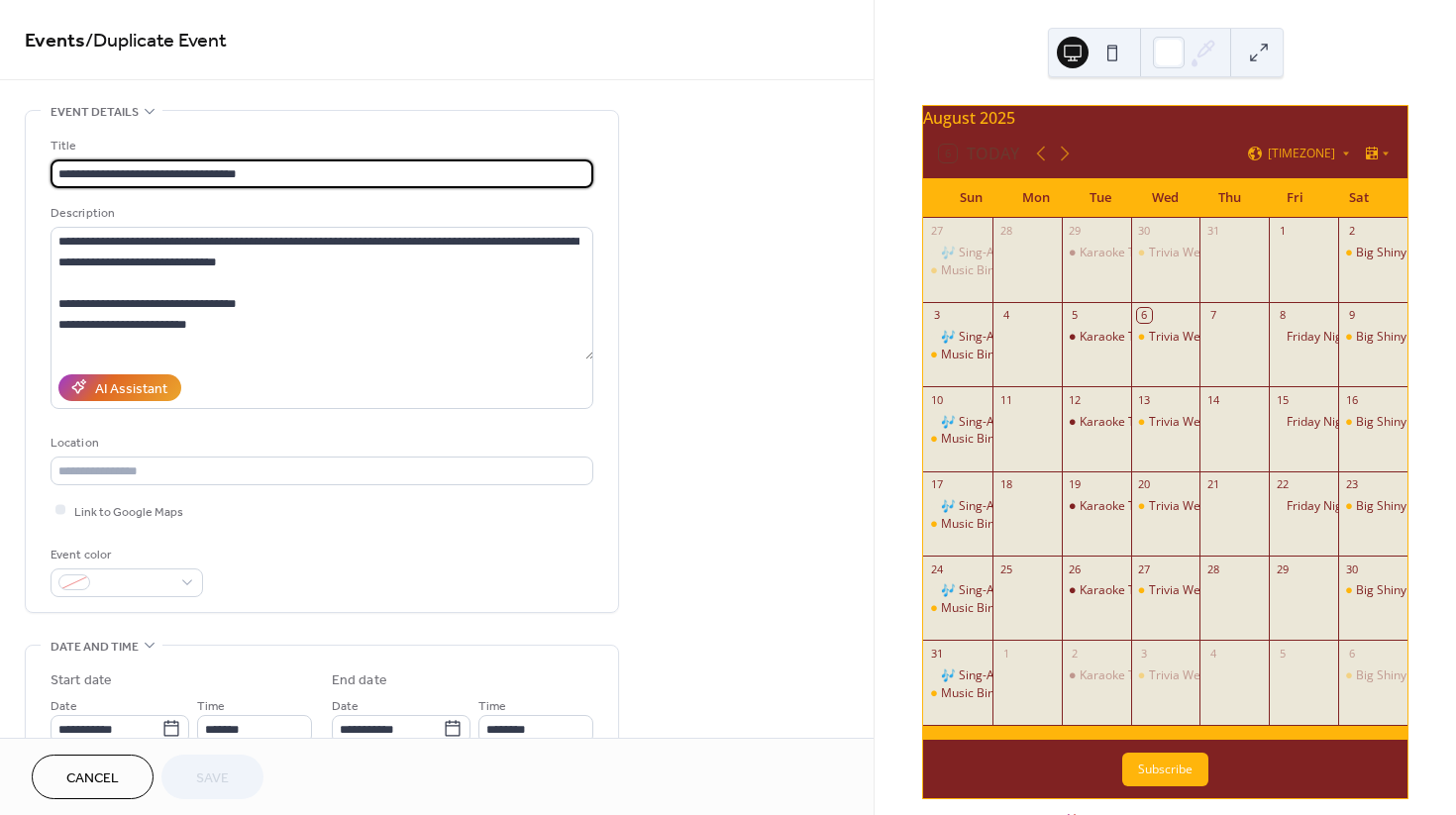 drag, startPoint x: 329, startPoint y: 167, endPoint x: 158, endPoint y: 176, distance: 171.2367 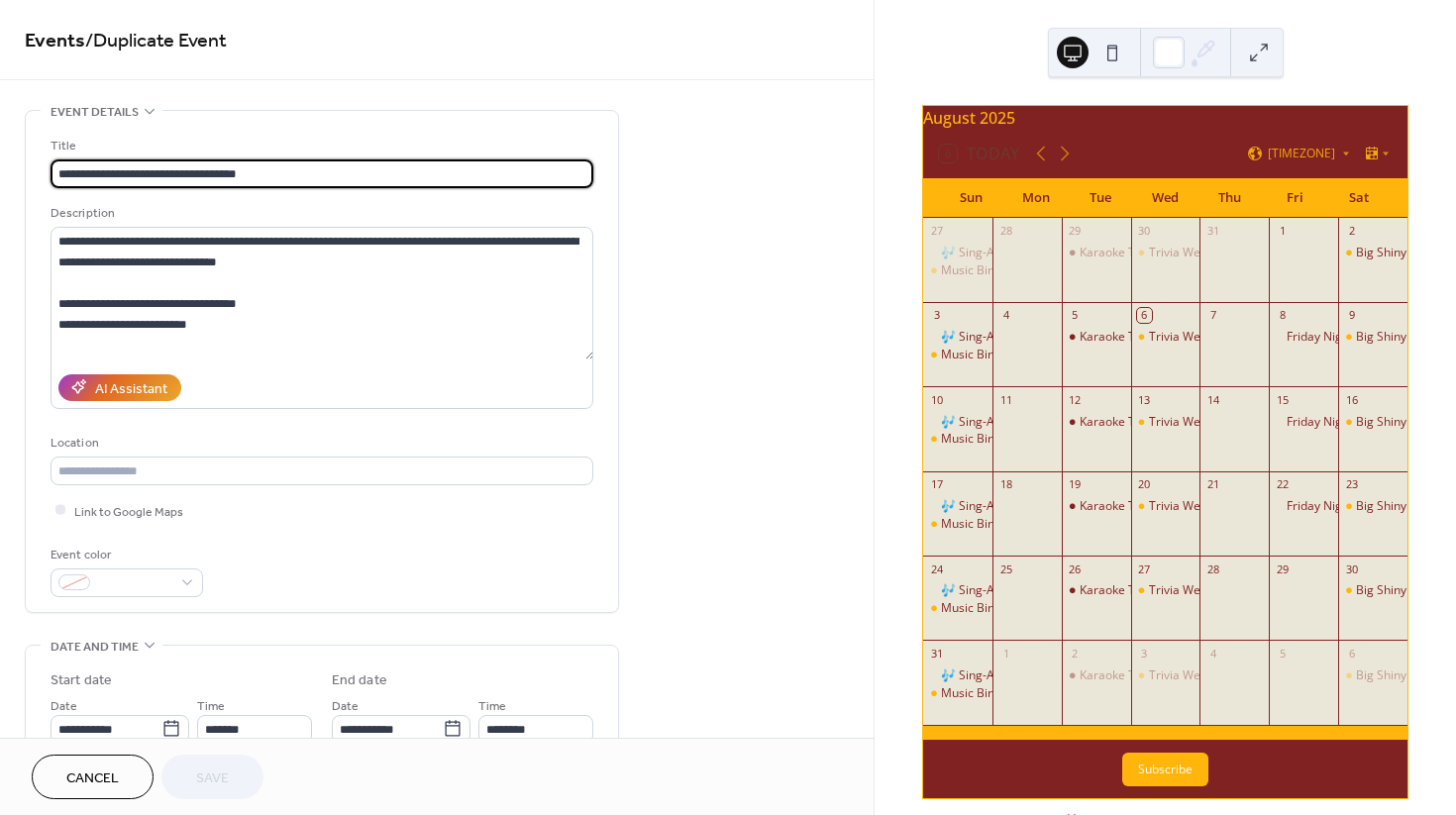 click on "**********" at bounding box center [322, 173] 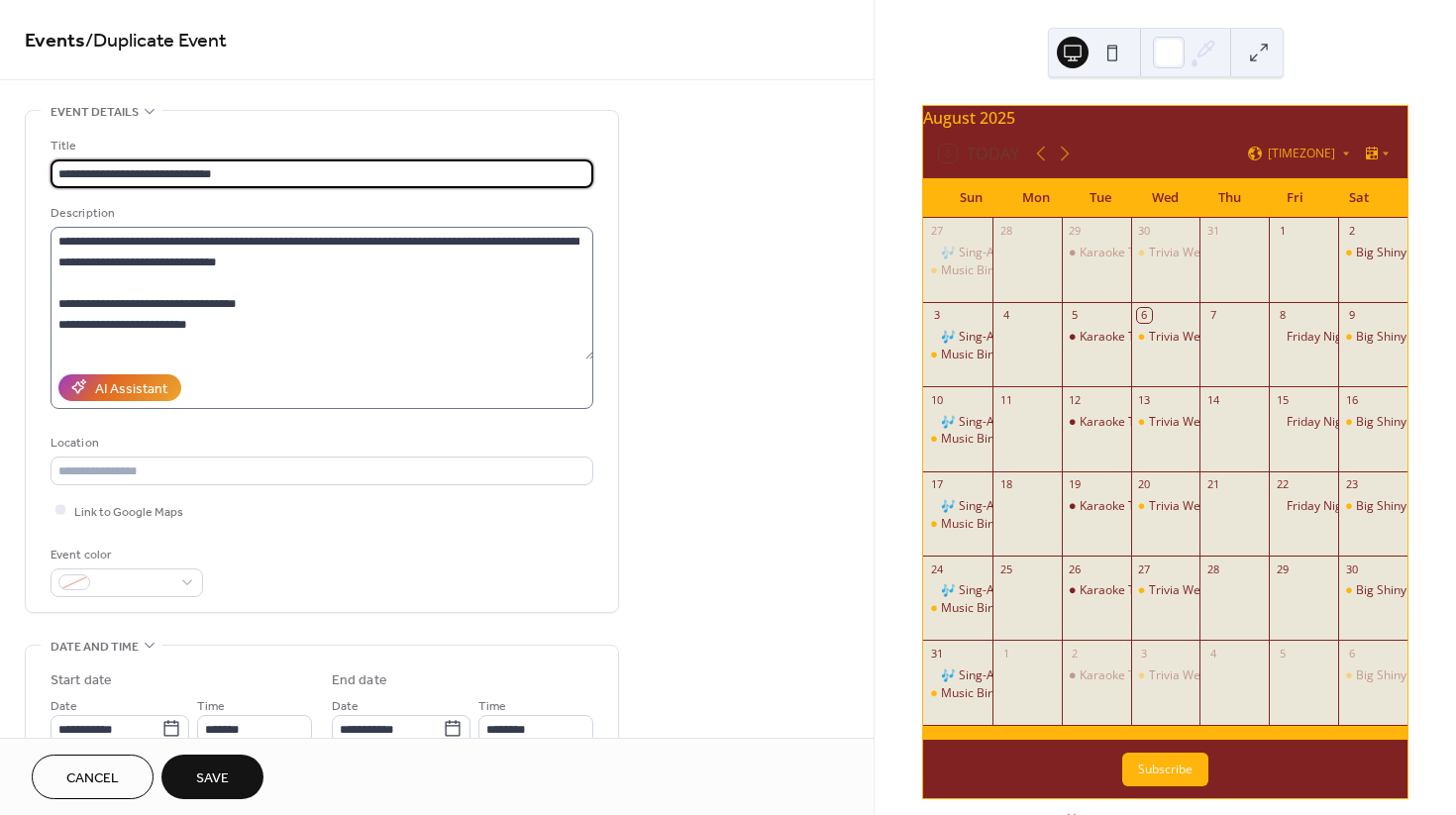 type on "**********" 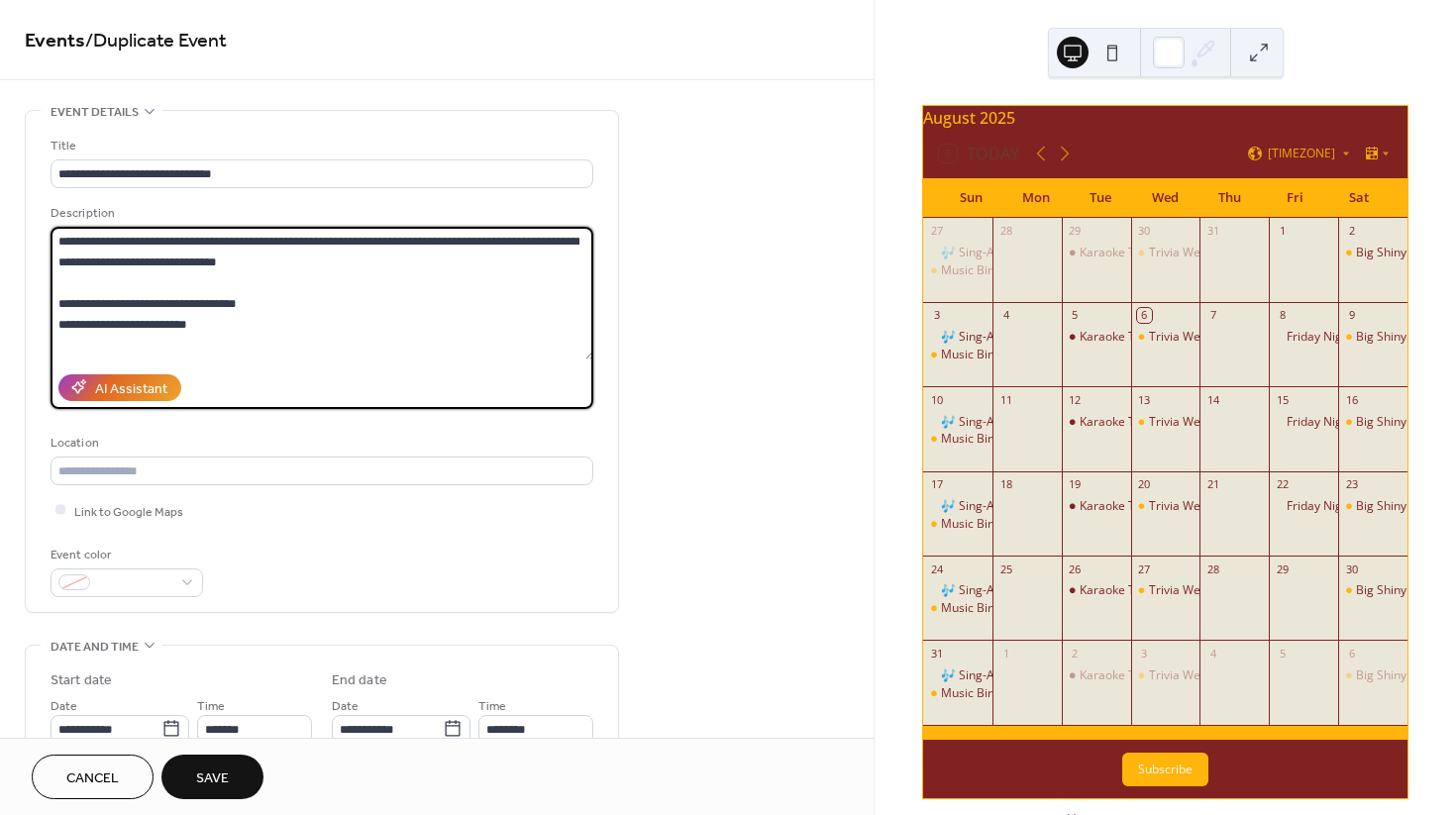 scroll, scrollTop: 0, scrollLeft: 0, axis: both 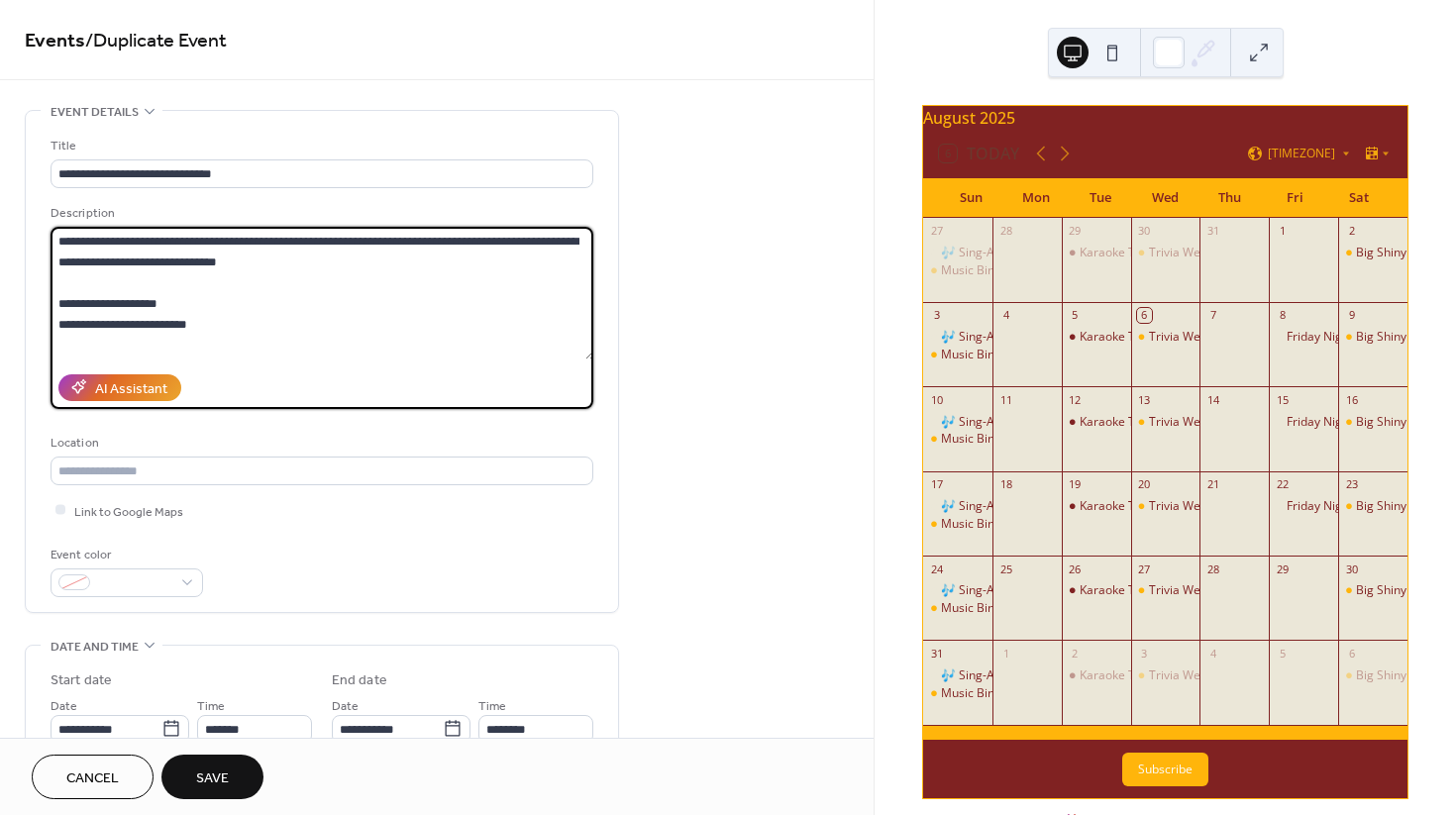 paste on "**********" 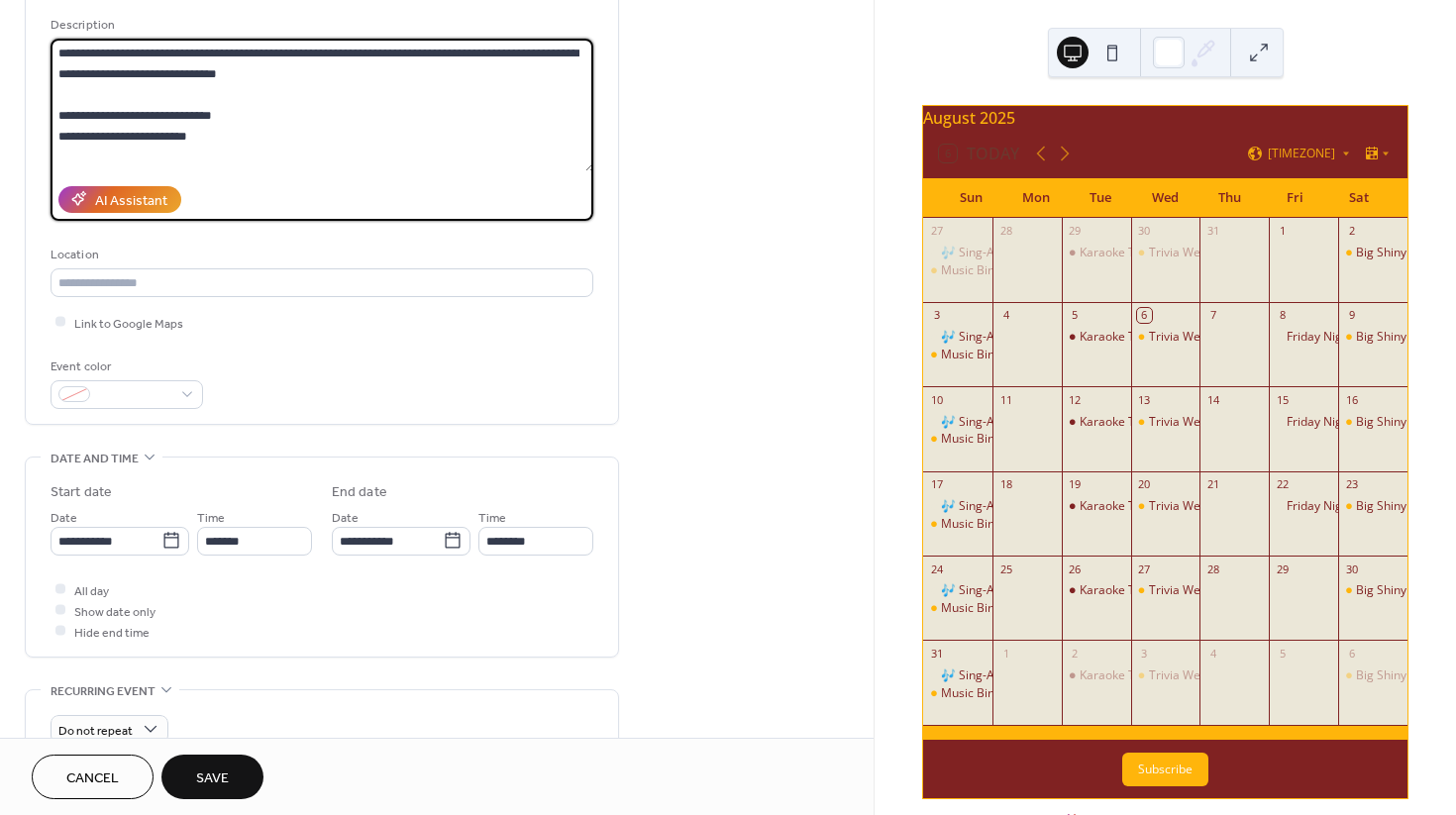 scroll, scrollTop: 223, scrollLeft: 0, axis: vertical 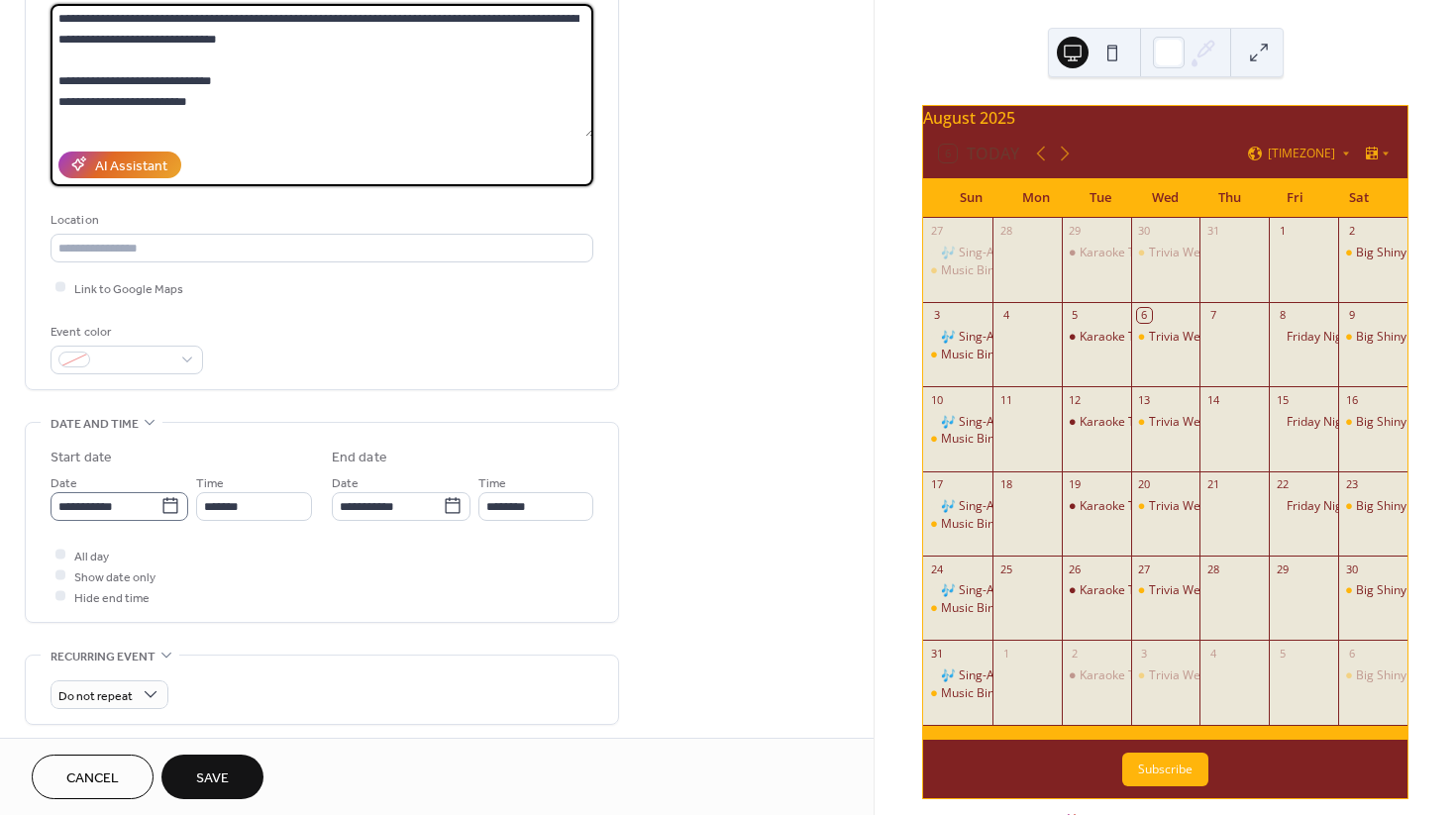 type on "**********" 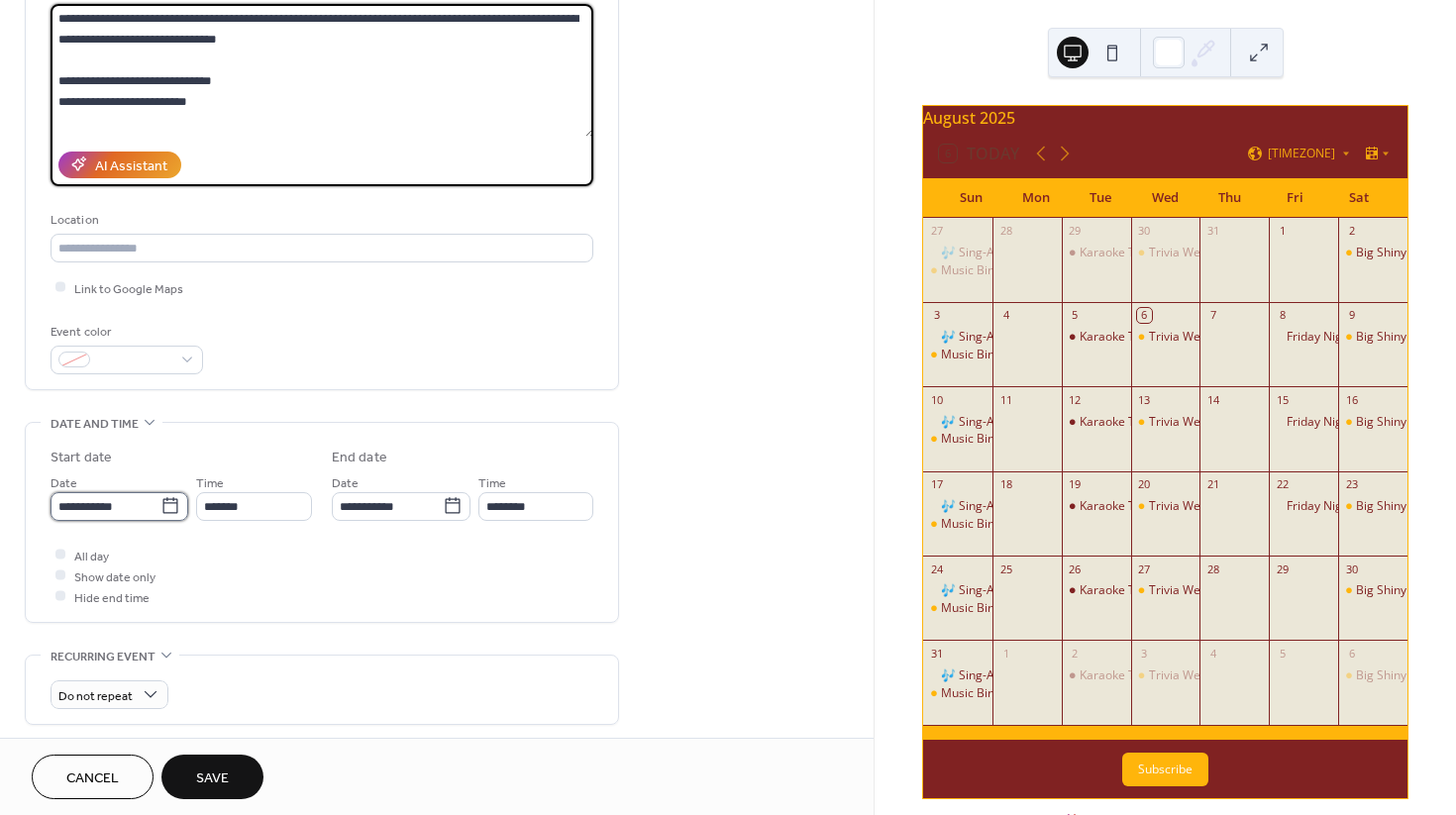 click on "**********" at bounding box center [105, 506] 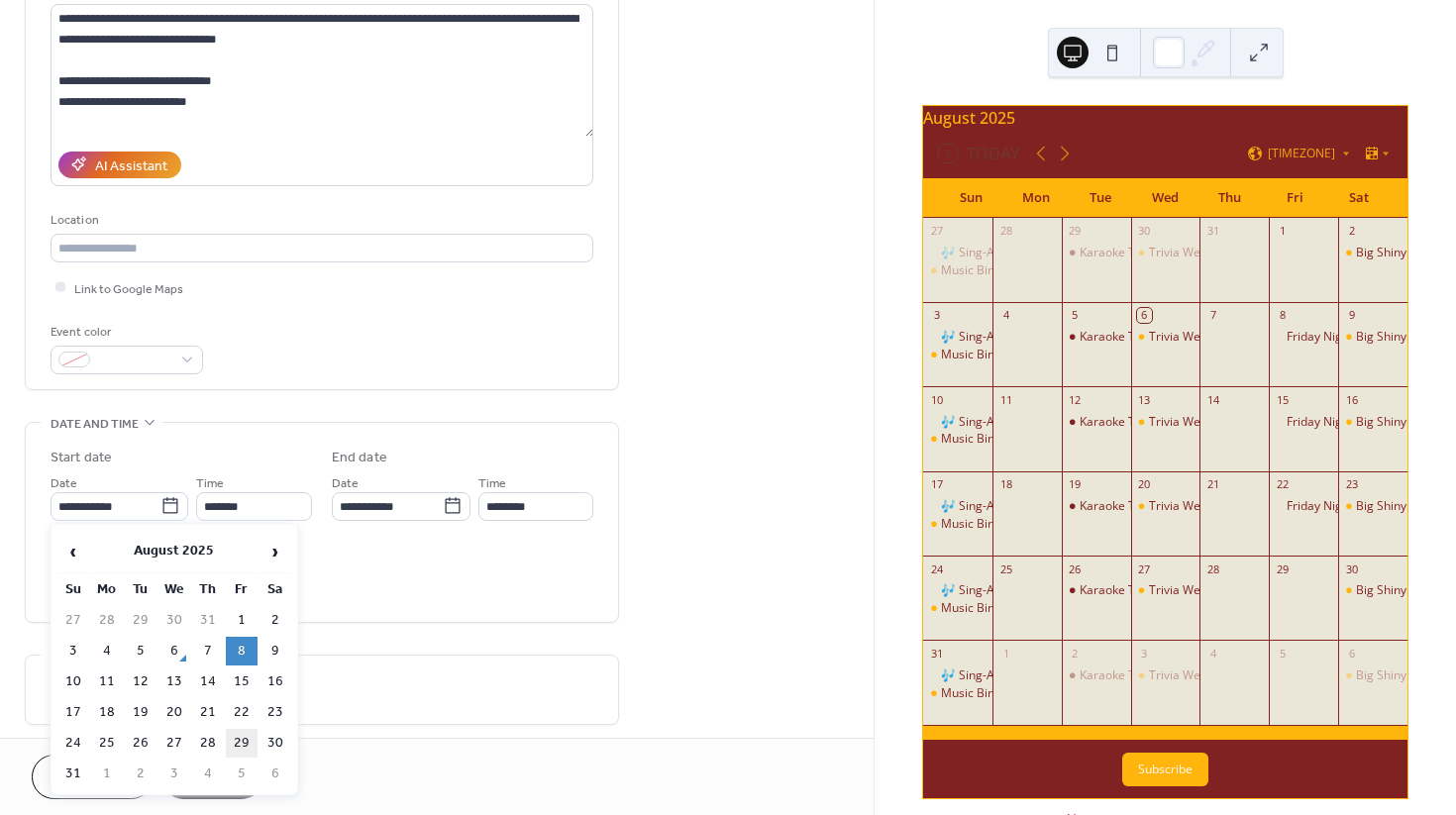 click on "29" at bounding box center [242, 743] 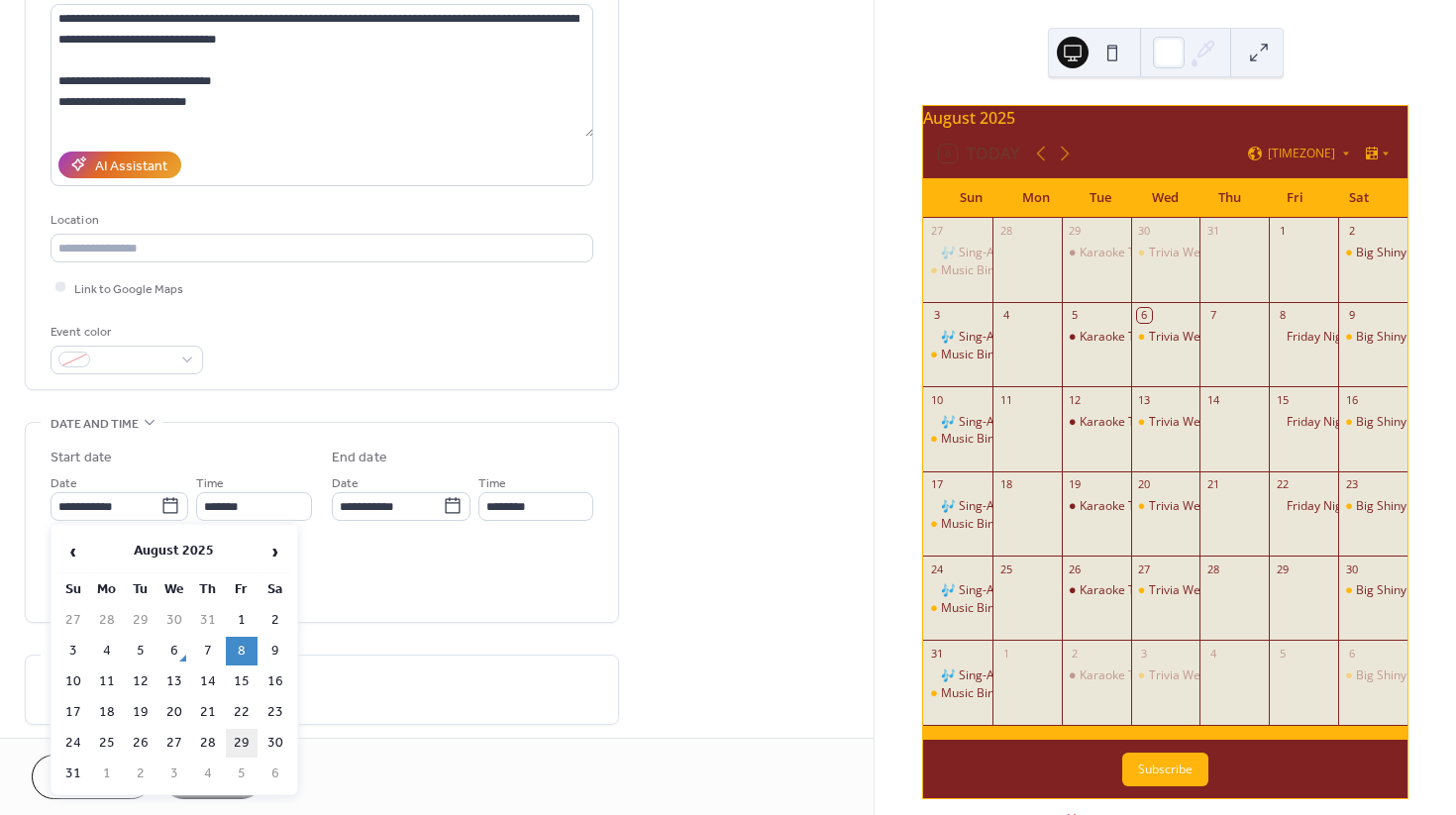 type on "**********" 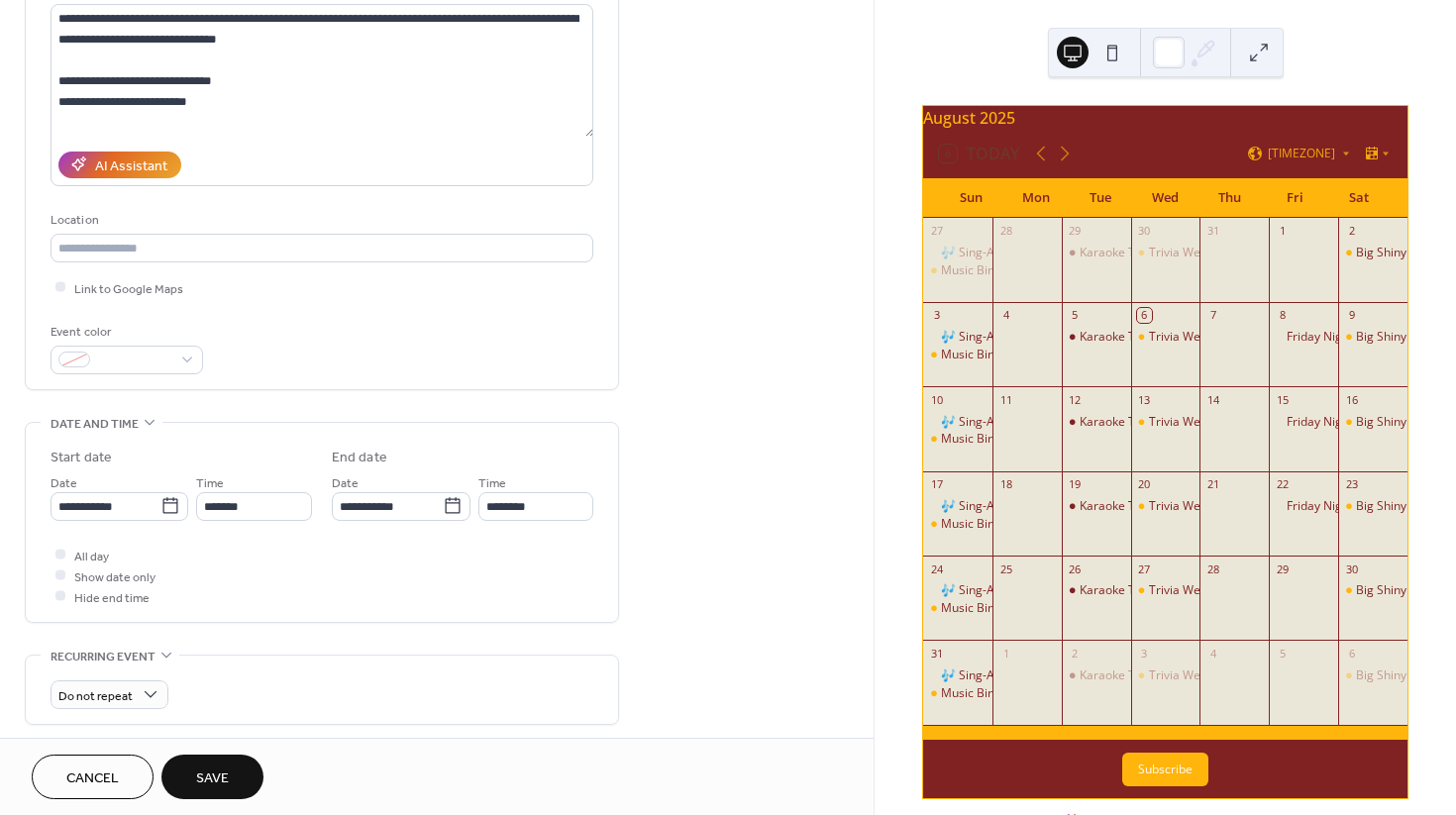 click on "Save" at bounding box center (212, 778) 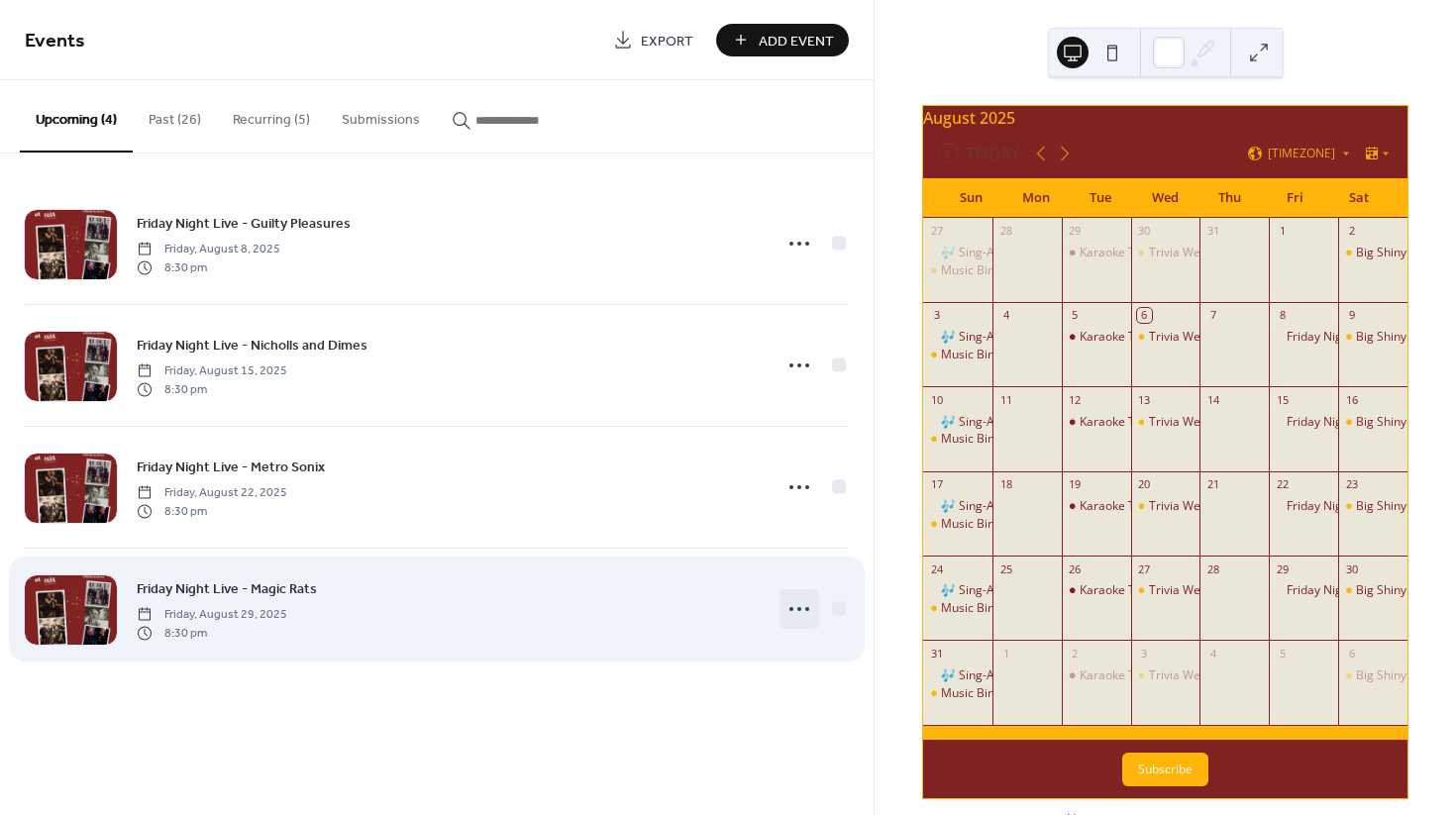 click 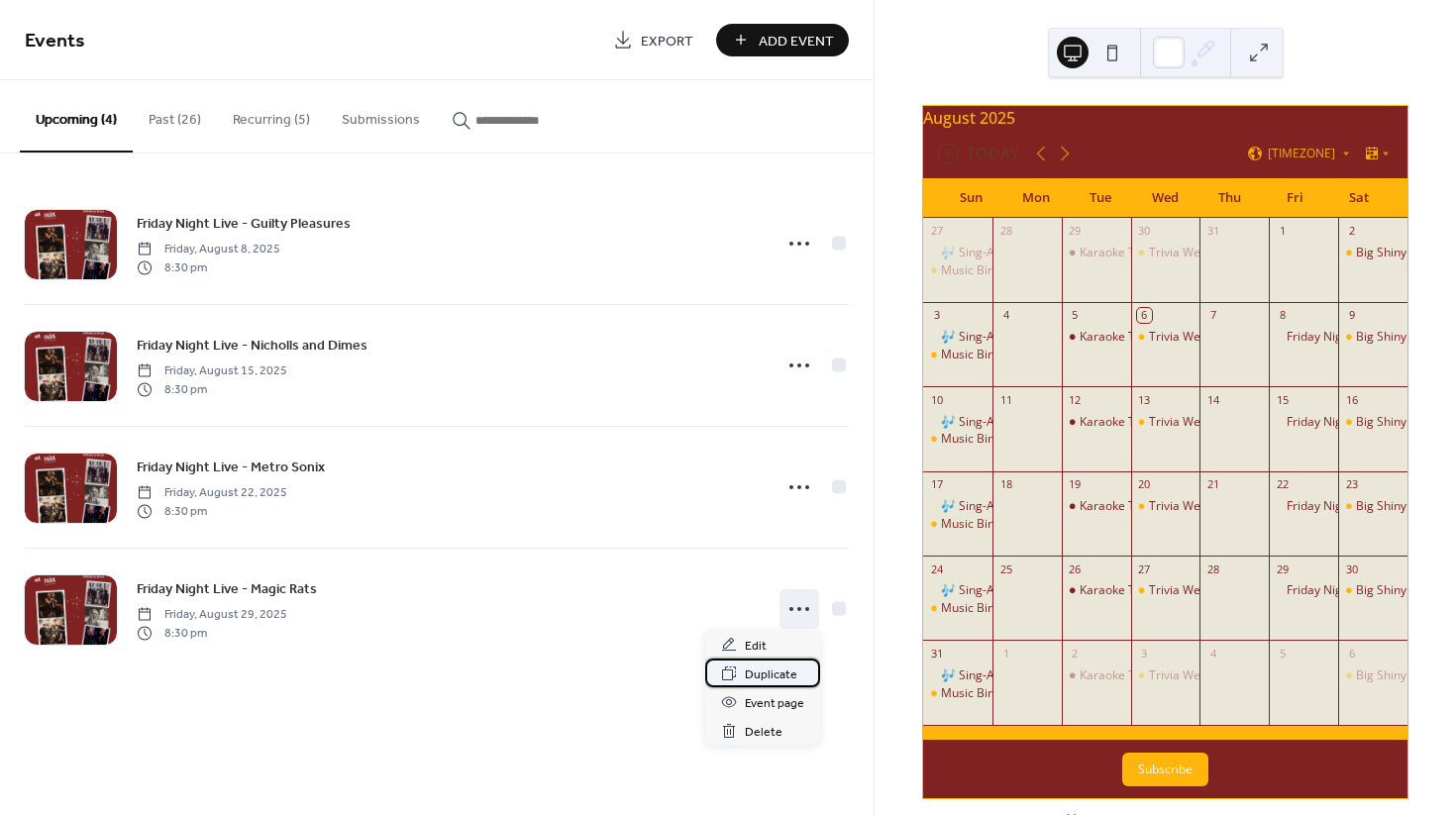 click on "Duplicate" at bounding box center (771, 674) 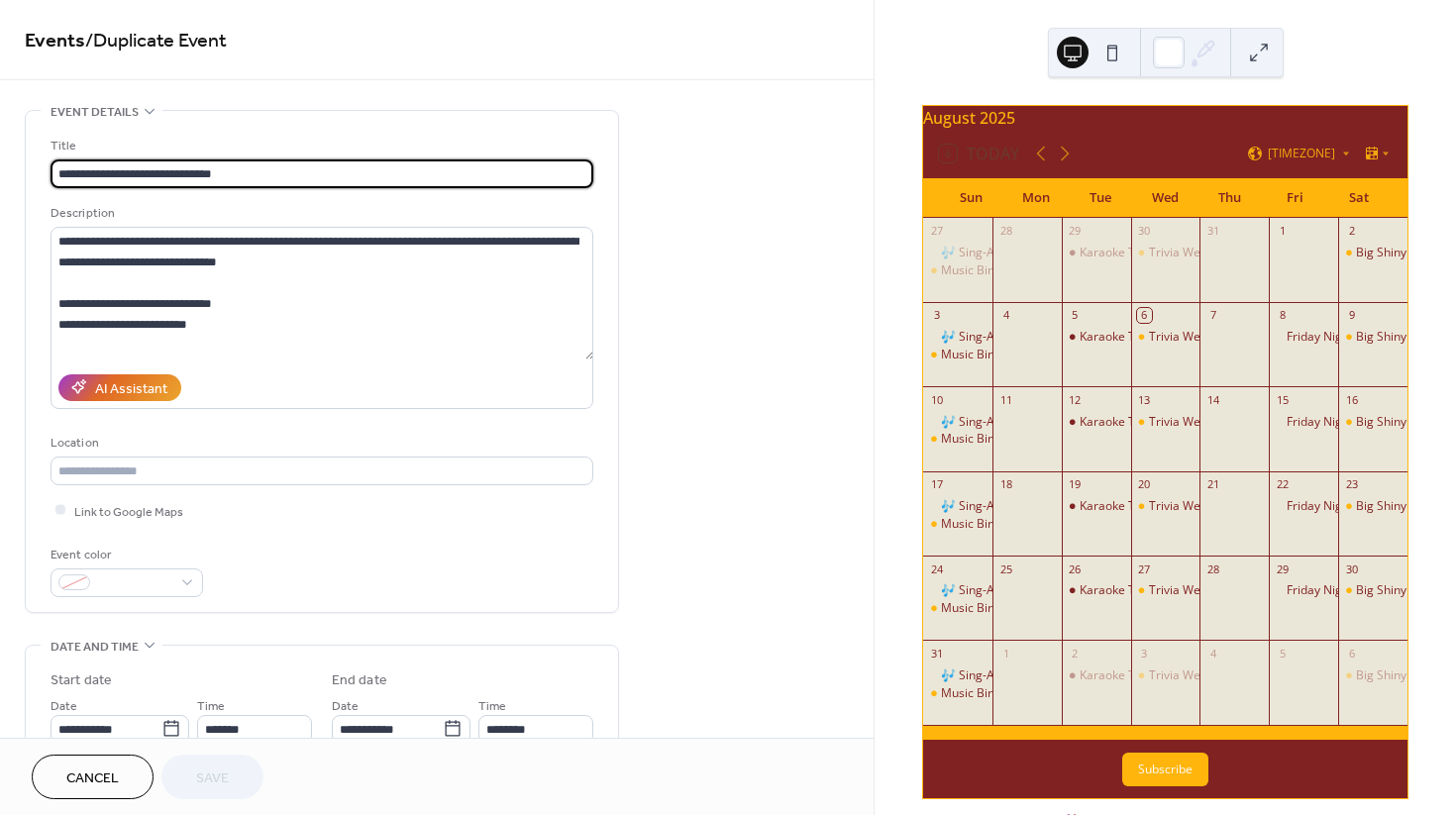 drag, startPoint x: 186, startPoint y: 167, endPoint x: 162, endPoint y: 167, distance: 24 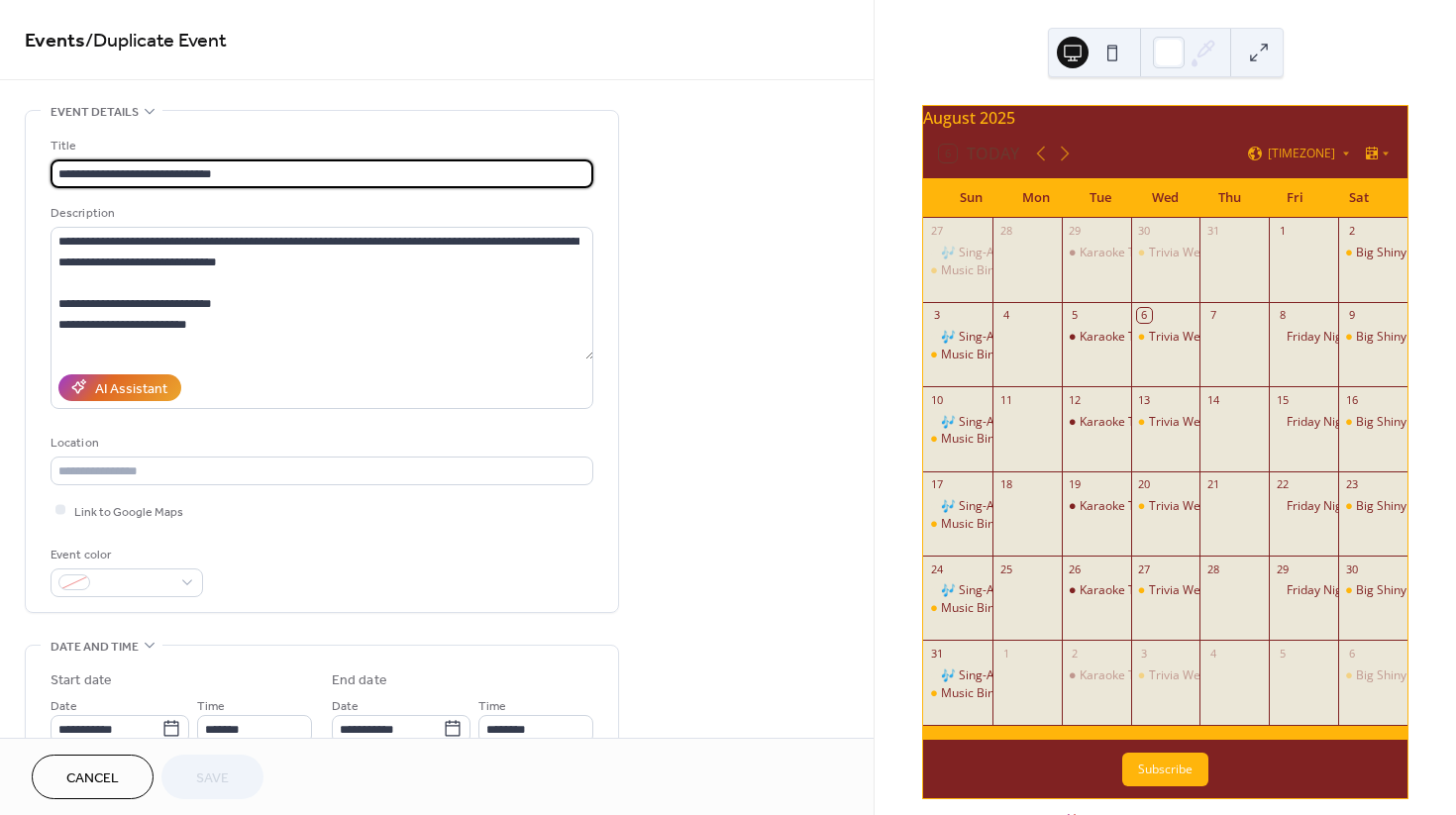 click on "**********" at bounding box center (322, 173) 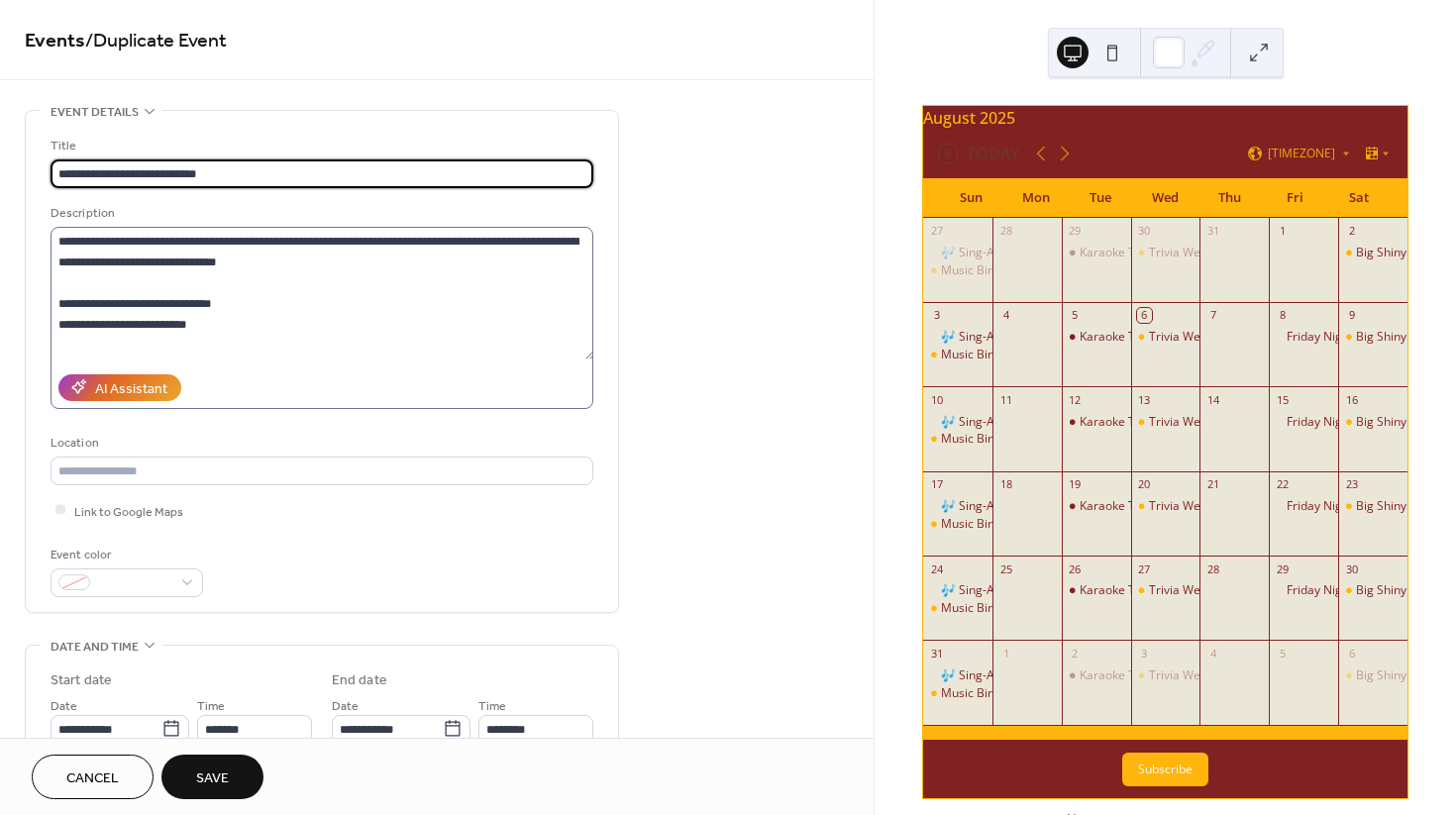type on "**********" 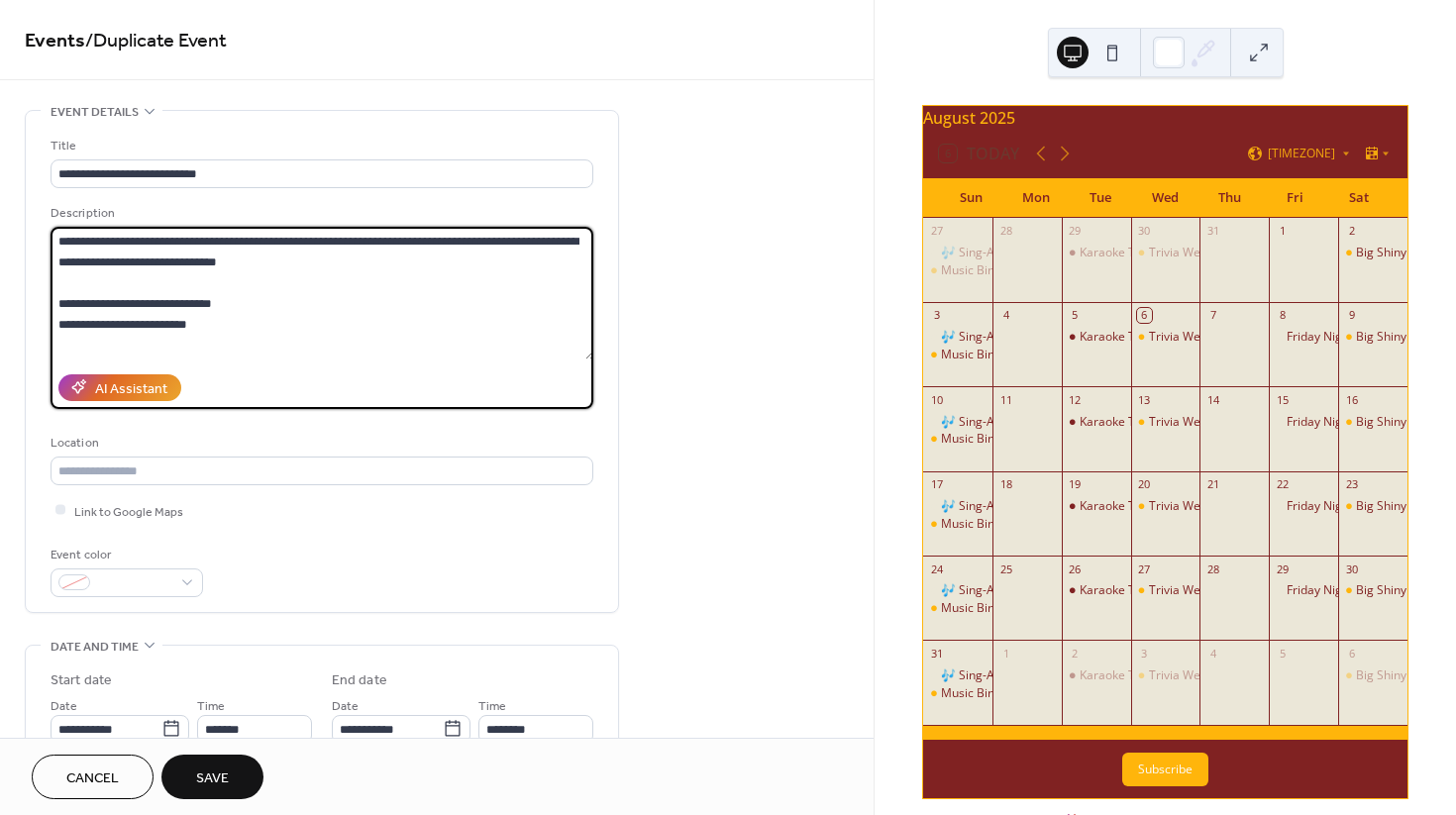 drag, startPoint x: 238, startPoint y: 302, endPoint x: 170, endPoint y: 304, distance: 68.0294 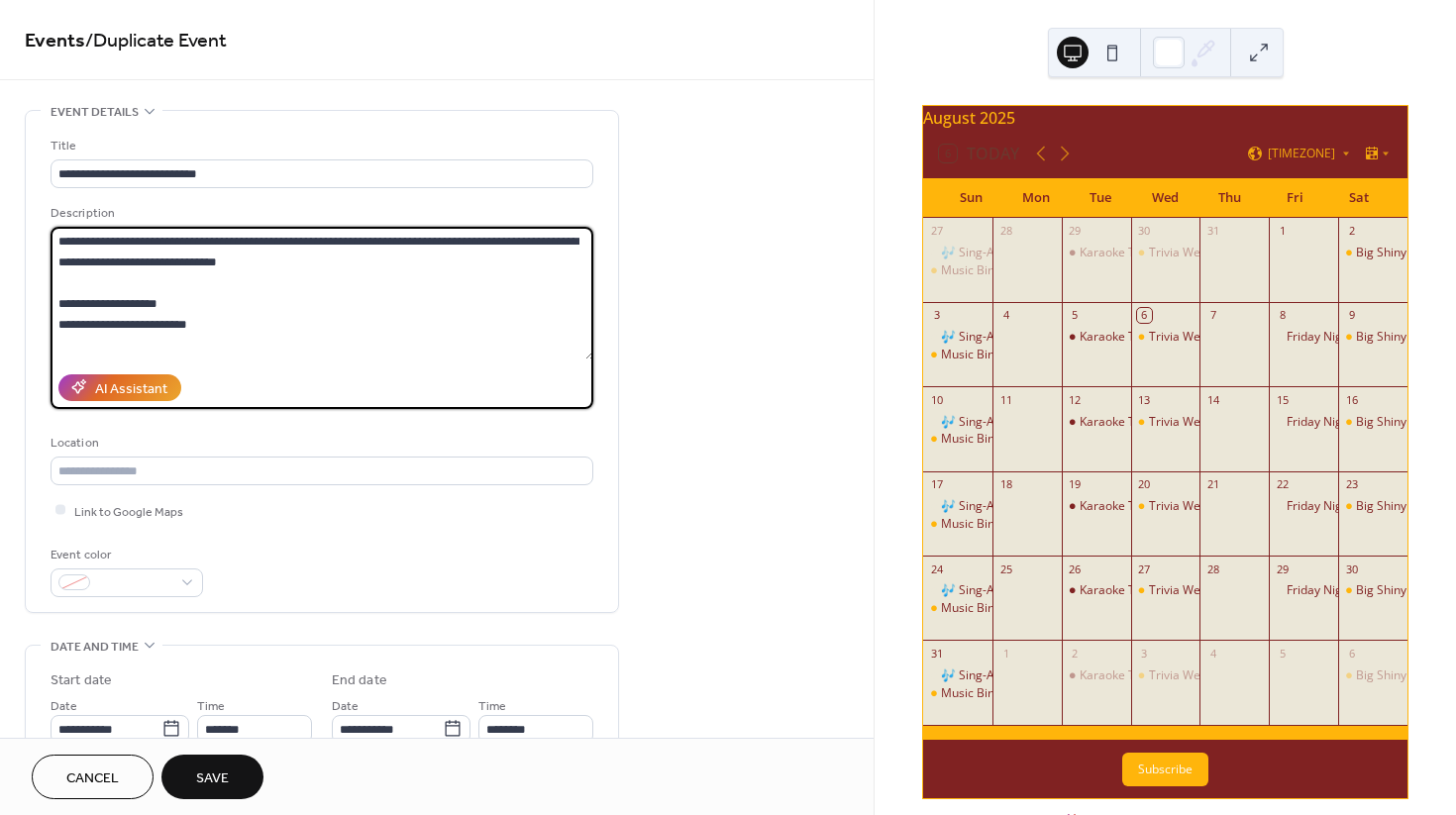 paste on "********" 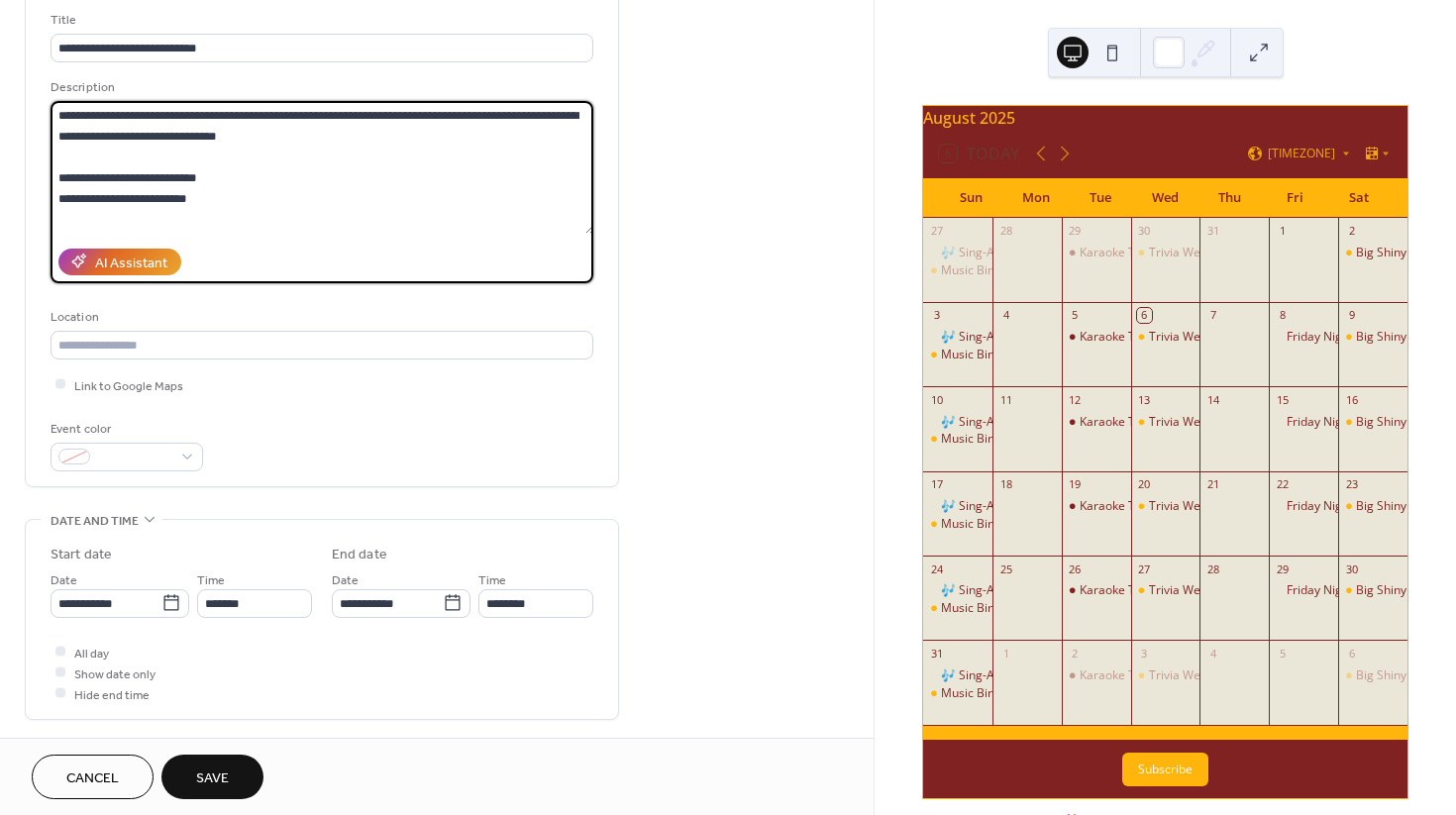 scroll, scrollTop: 155, scrollLeft: 0, axis: vertical 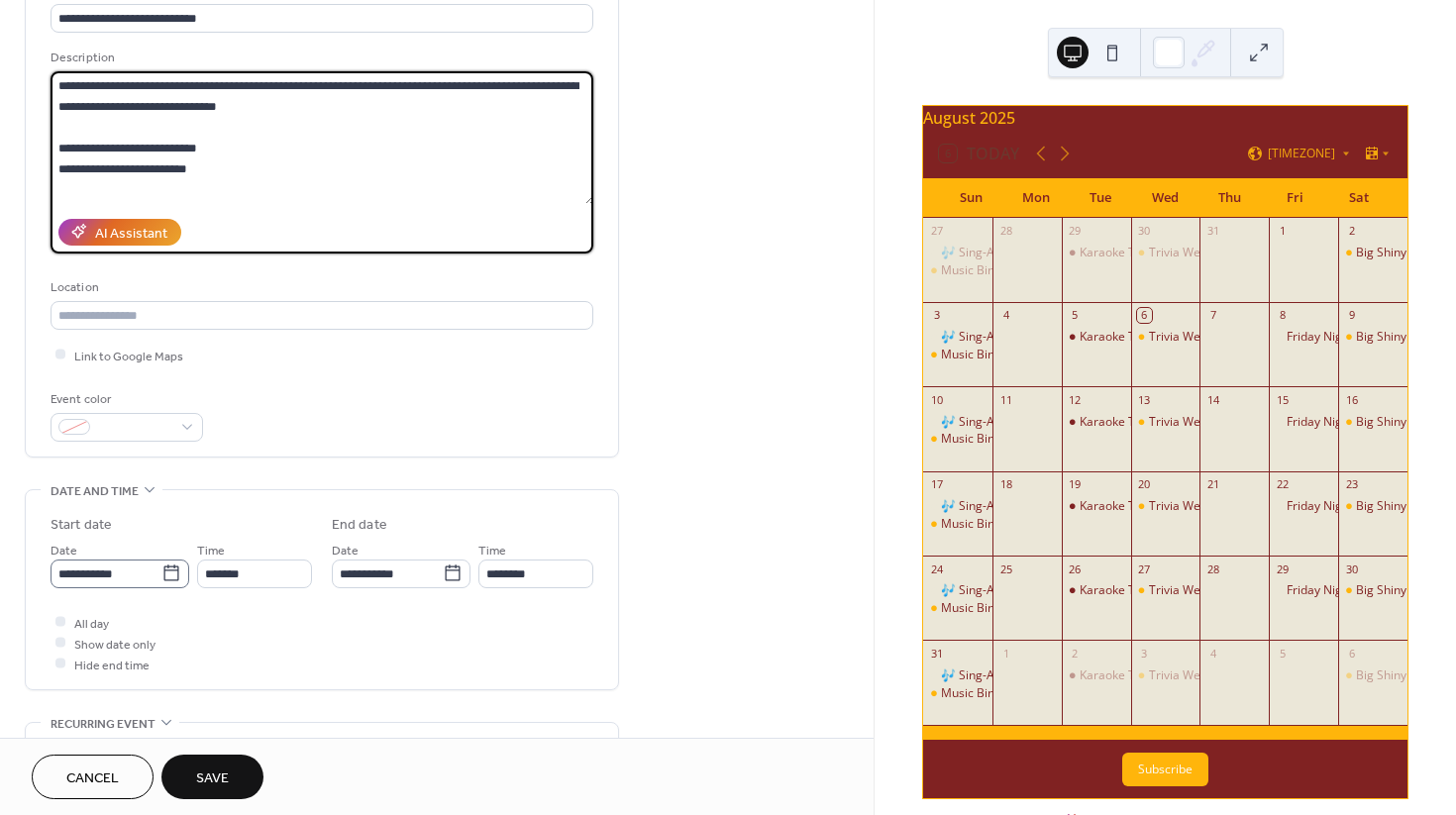 type on "**********" 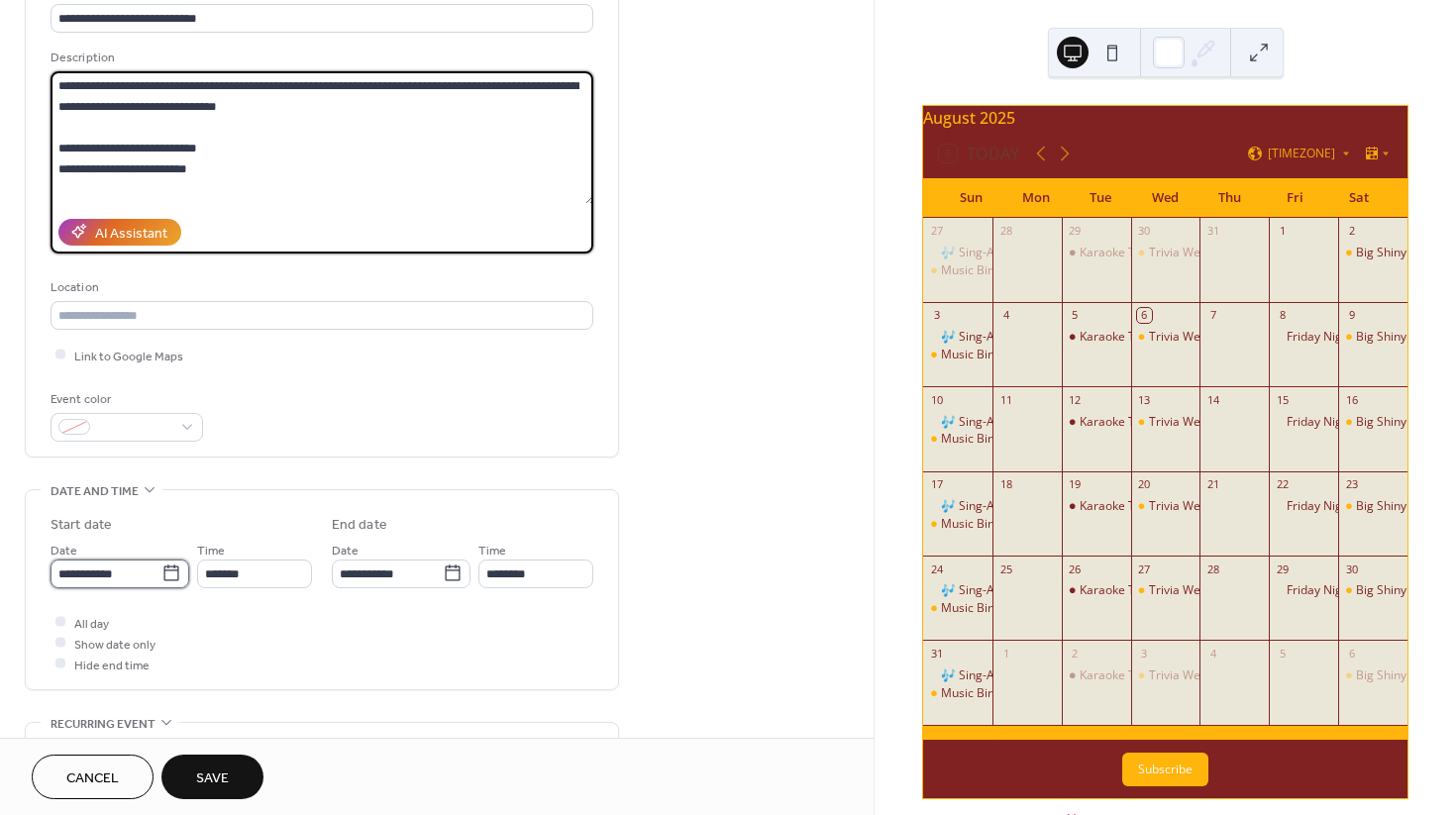 click on "**********" at bounding box center (106, 573) 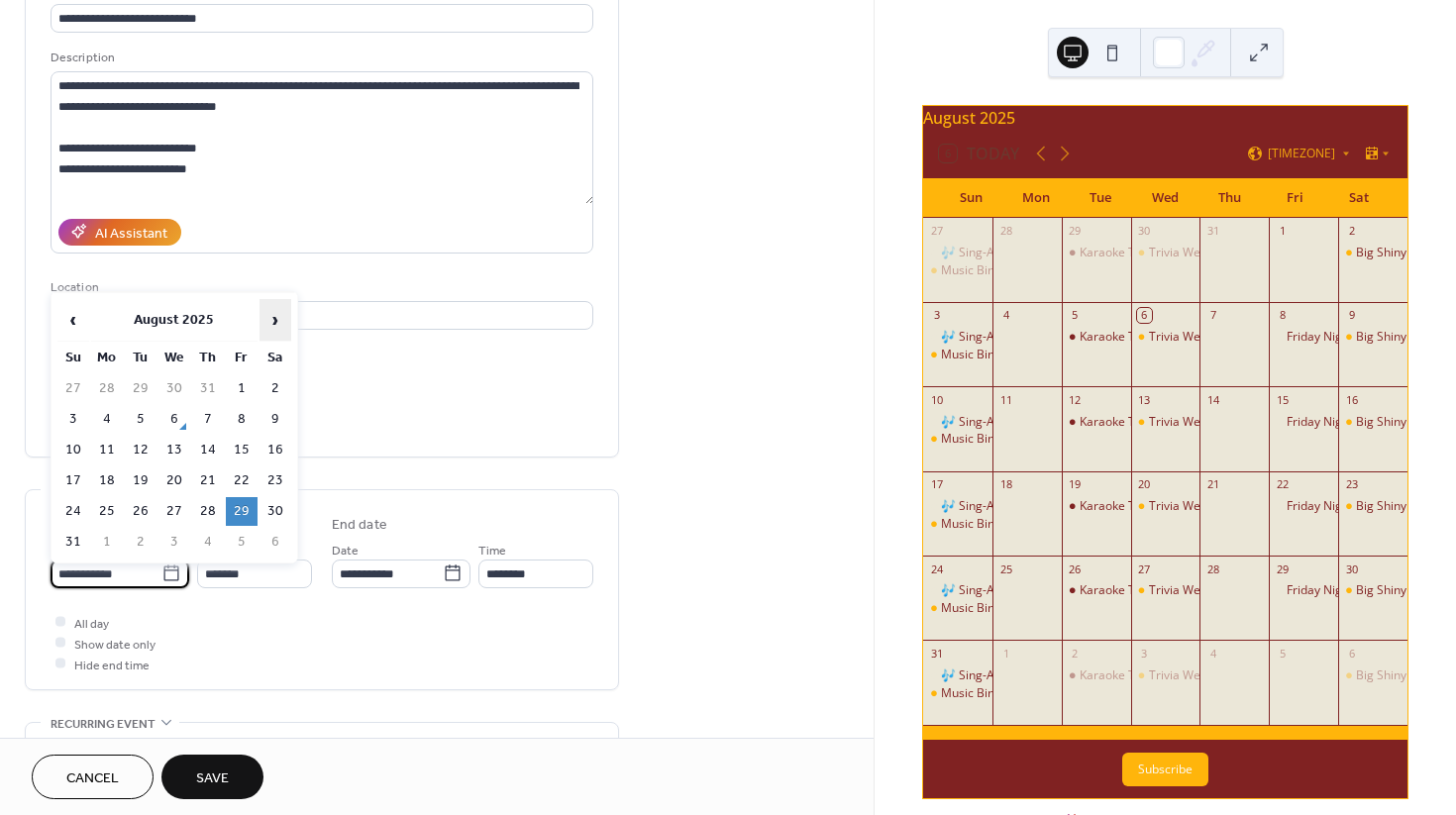 click on "›" at bounding box center [275, 320] 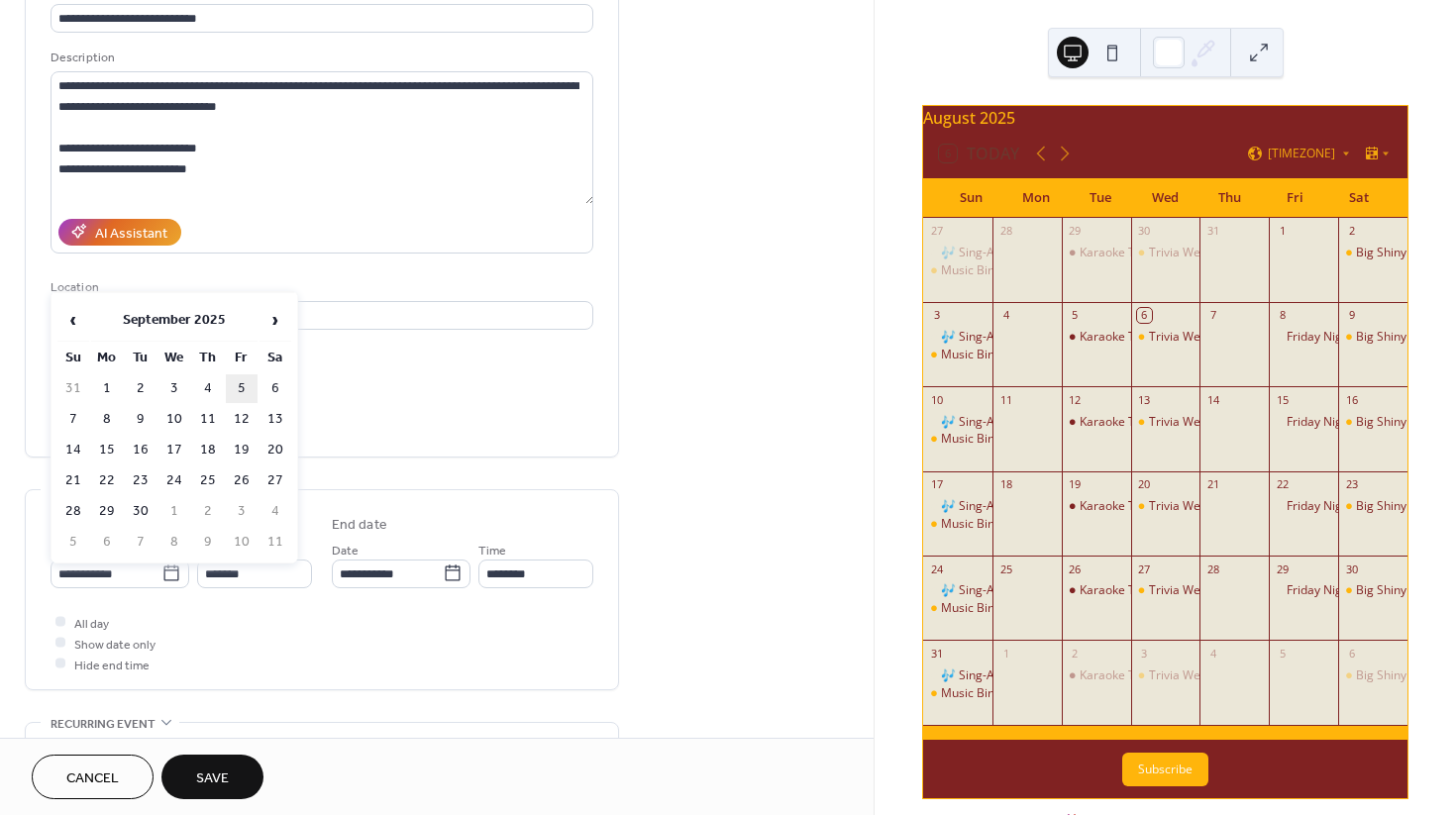 click on "5" at bounding box center (242, 388) 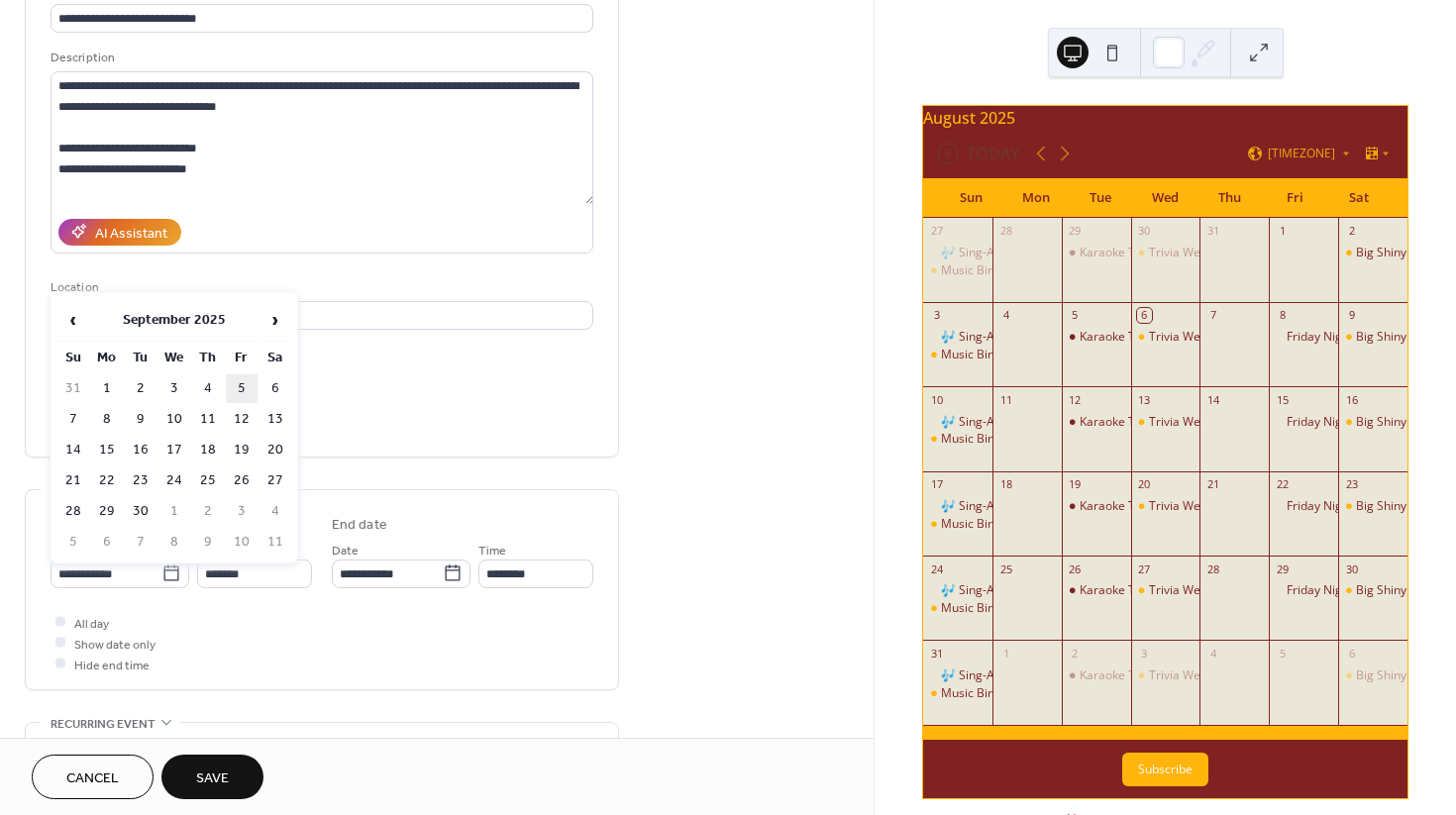 type on "**********" 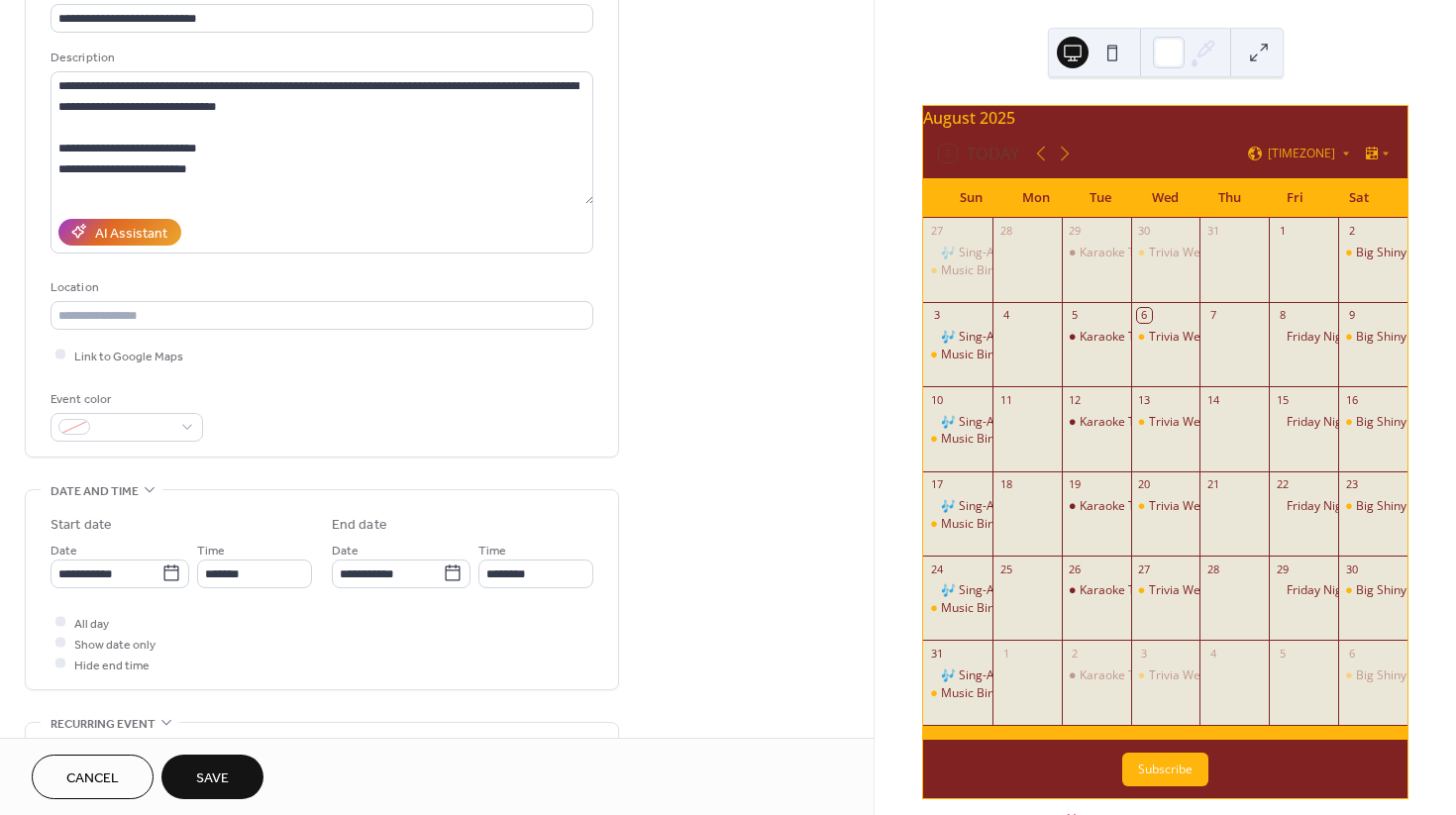 click on "Save" at bounding box center (212, 776) 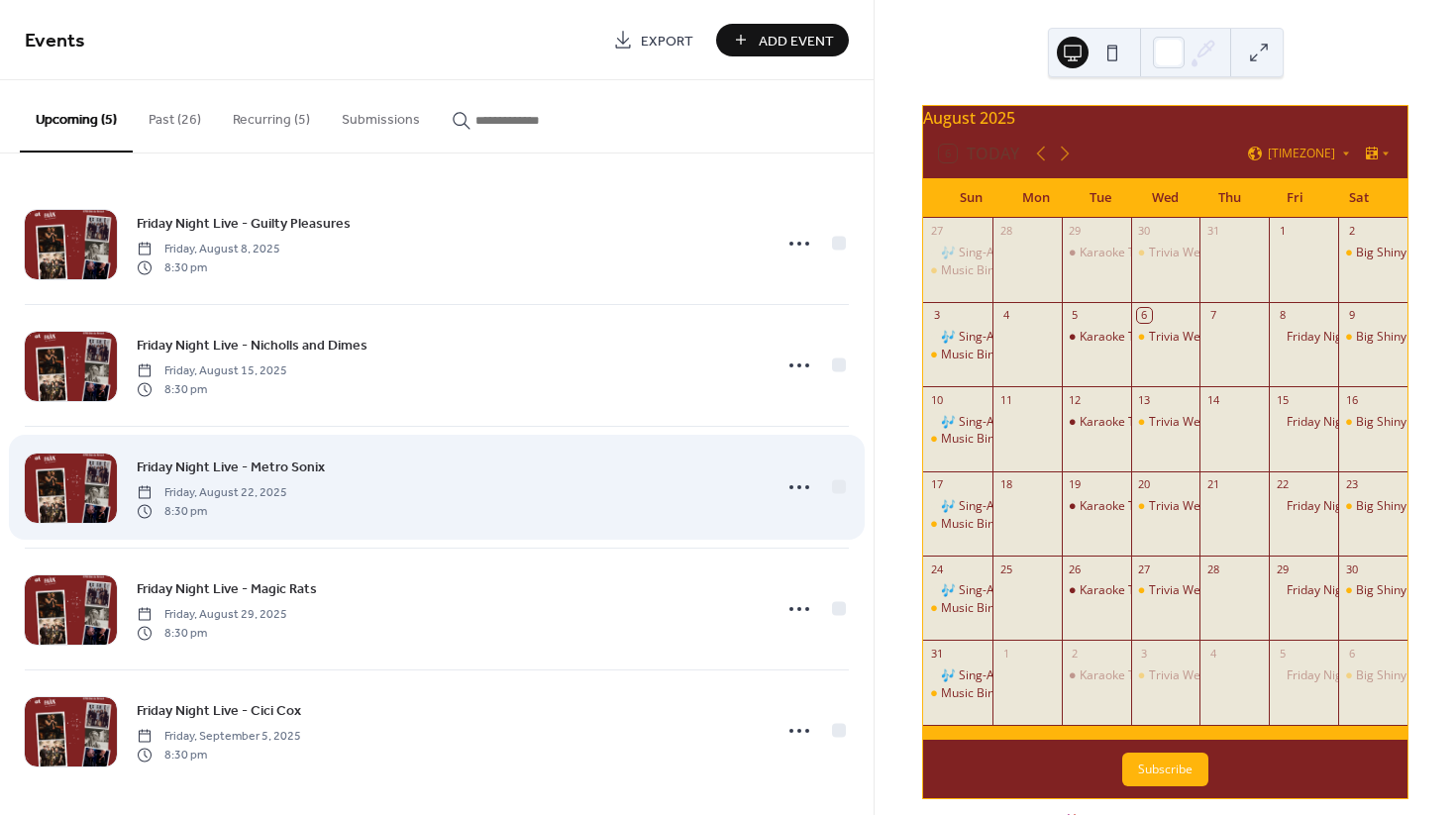 scroll, scrollTop: 2, scrollLeft: 0, axis: vertical 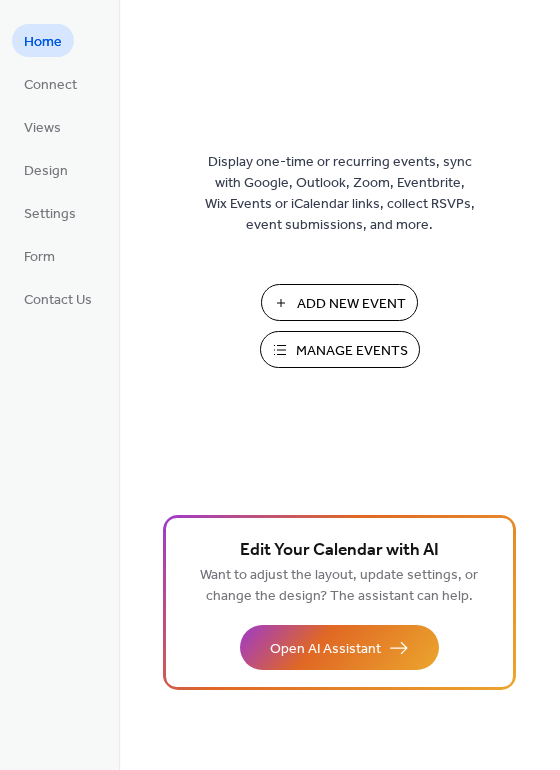 drag, startPoint x: 343, startPoint y: 305, endPoint x: 123, endPoint y: 140, distance: 275 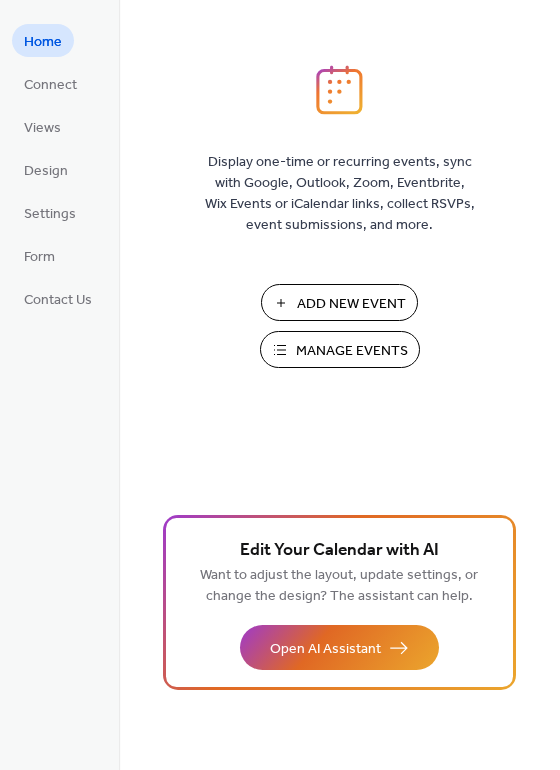 drag, startPoint x: 344, startPoint y: 347, endPoint x: 215, endPoint y: 179, distance: 211.8136 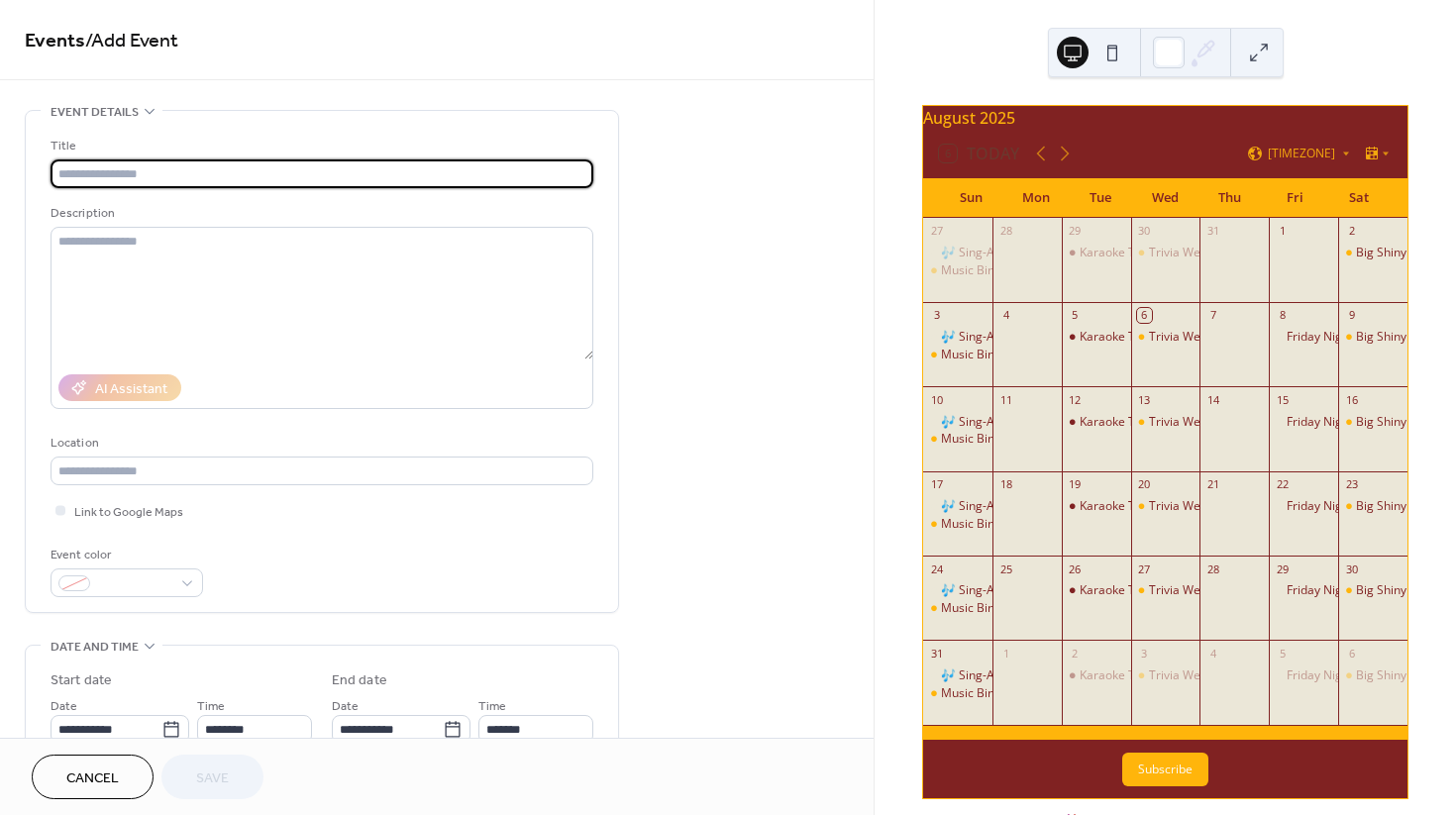 scroll, scrollTop: 0, scrollLeft: 0, axis: both 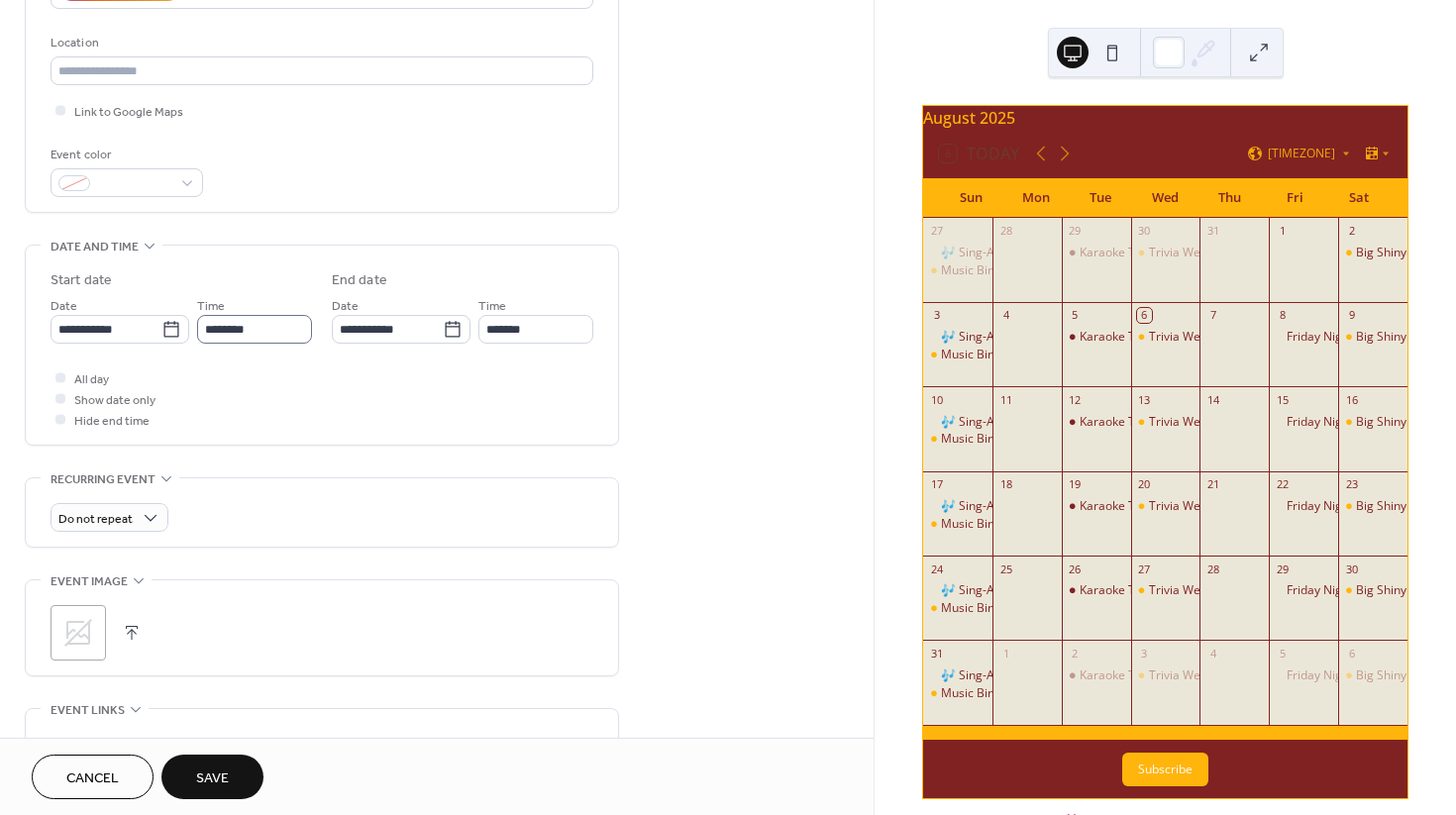 type on "**********" 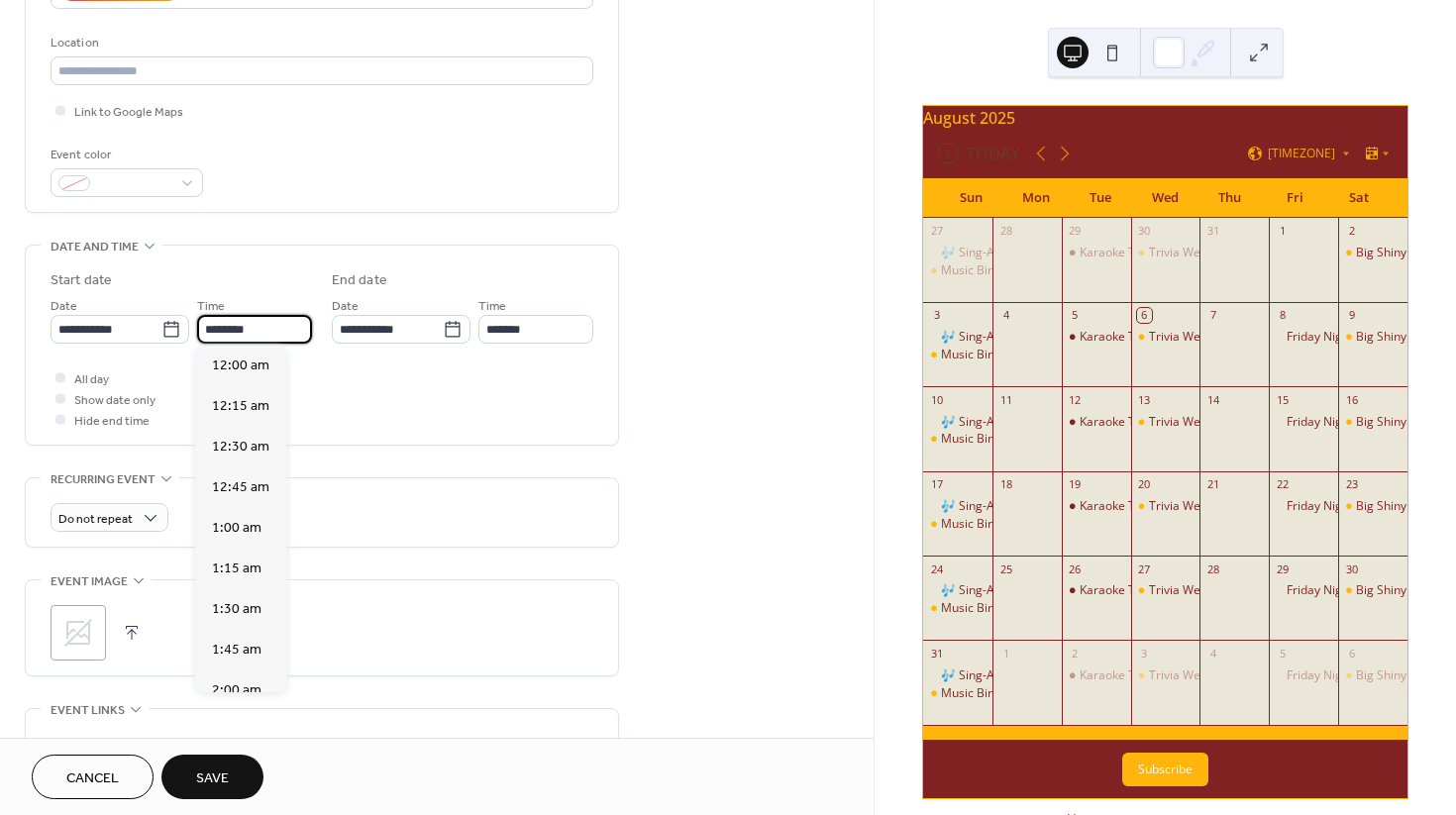 click on "********" at bounding box center (255, 329) 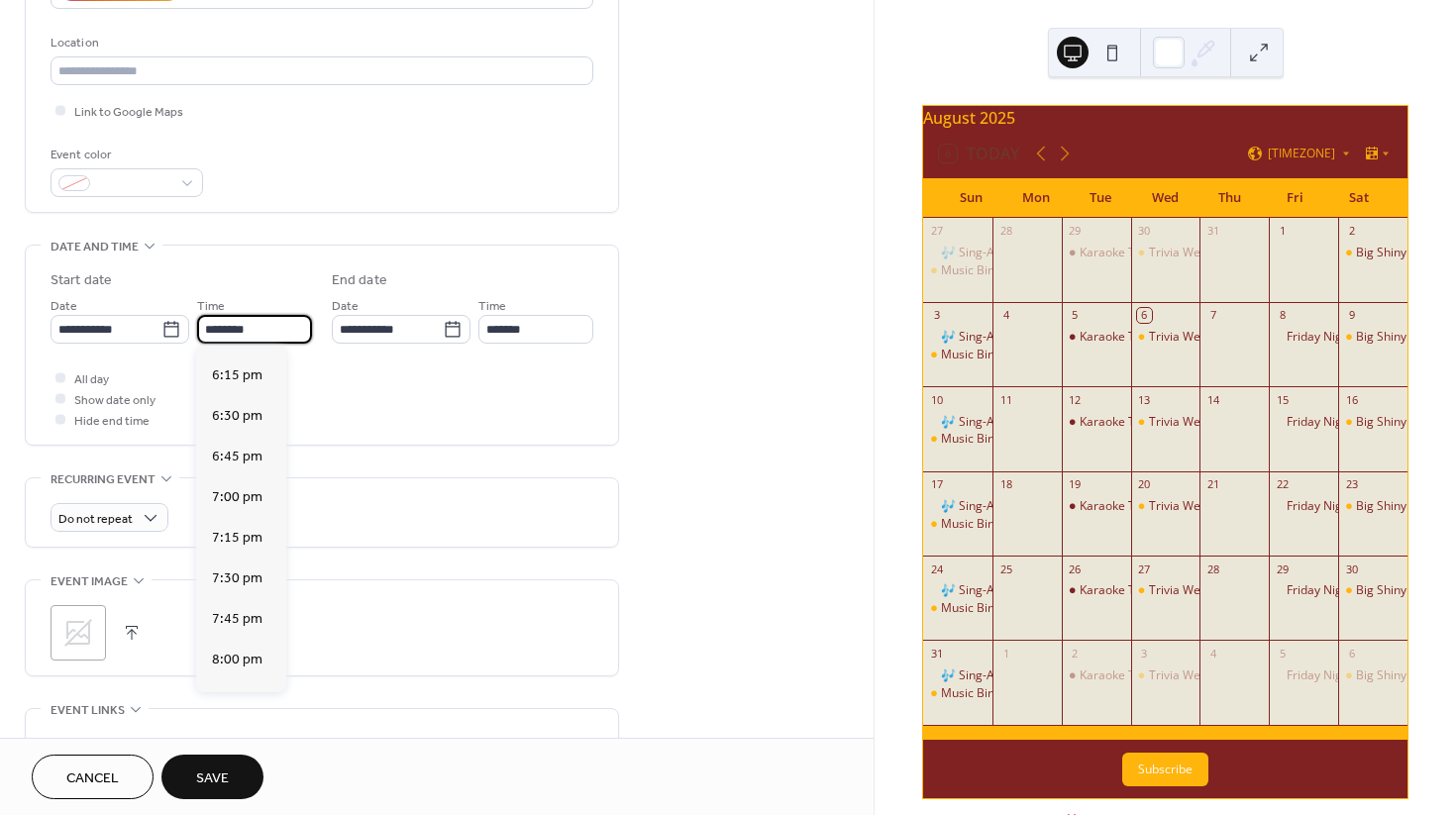 scroll, scrollTop: 3097, scrollLeft: 0, axis: vertical 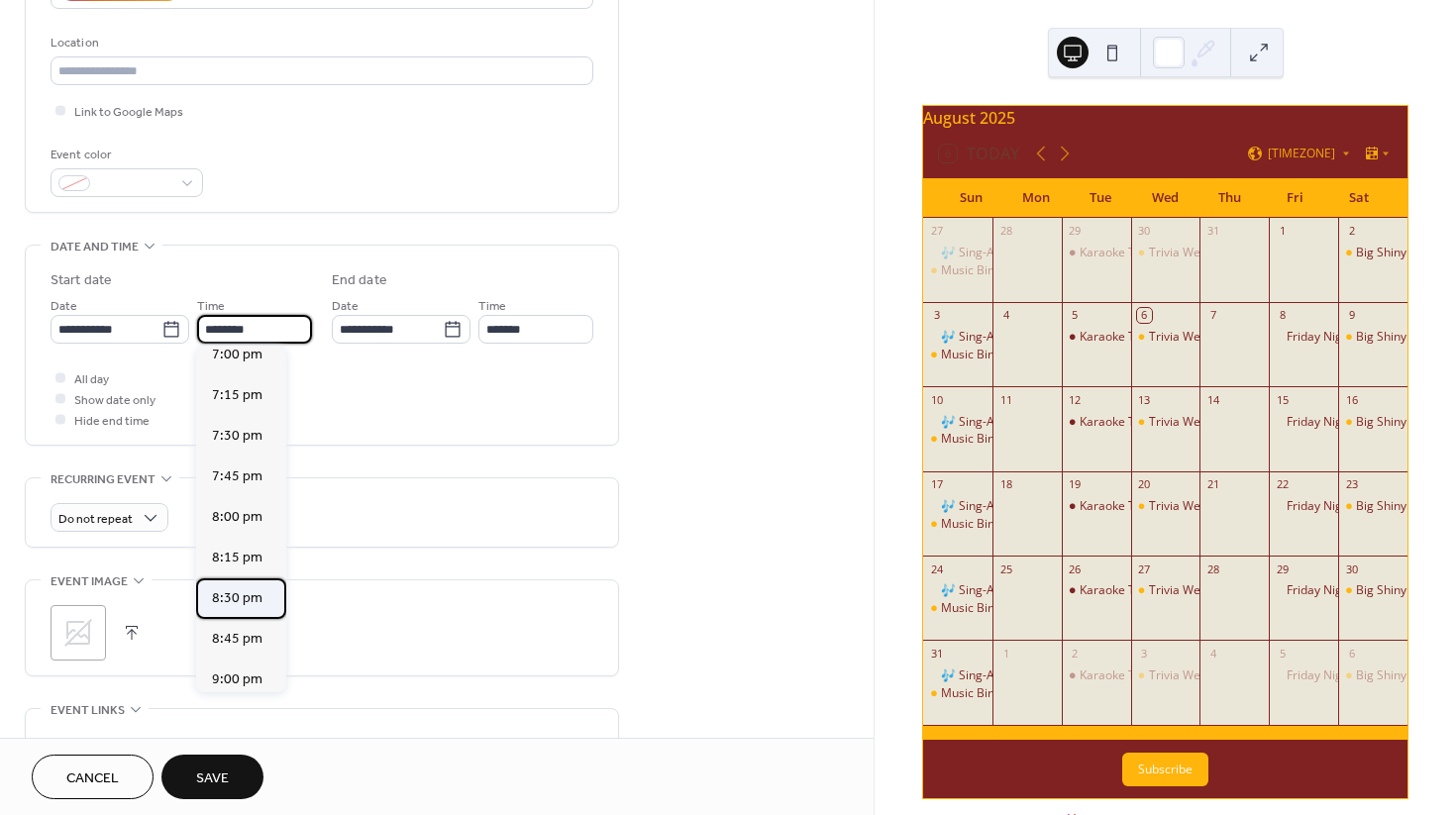 click on "8:30 pm" at bounding box center [237, 597] 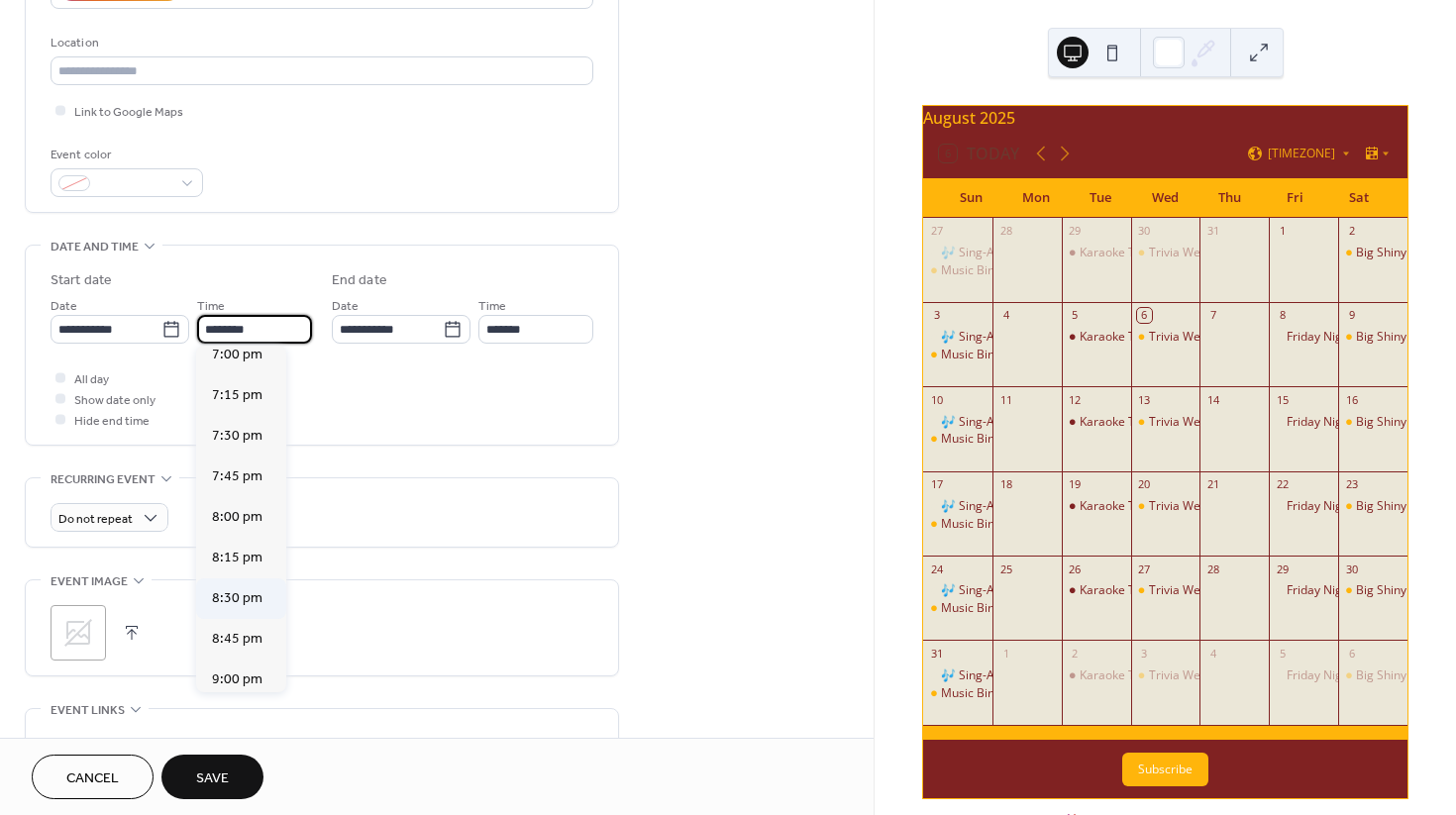 type on "*******" 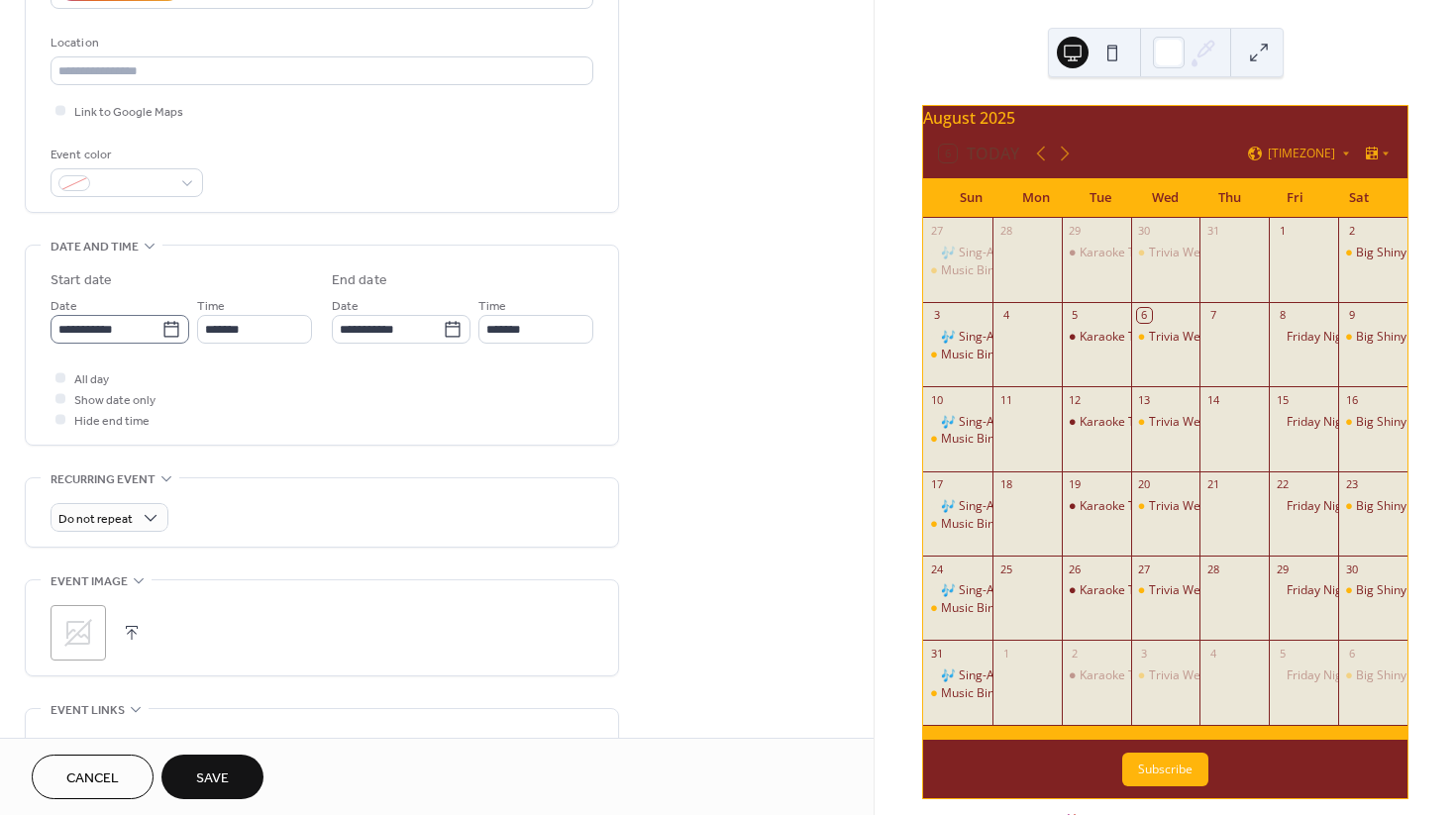click 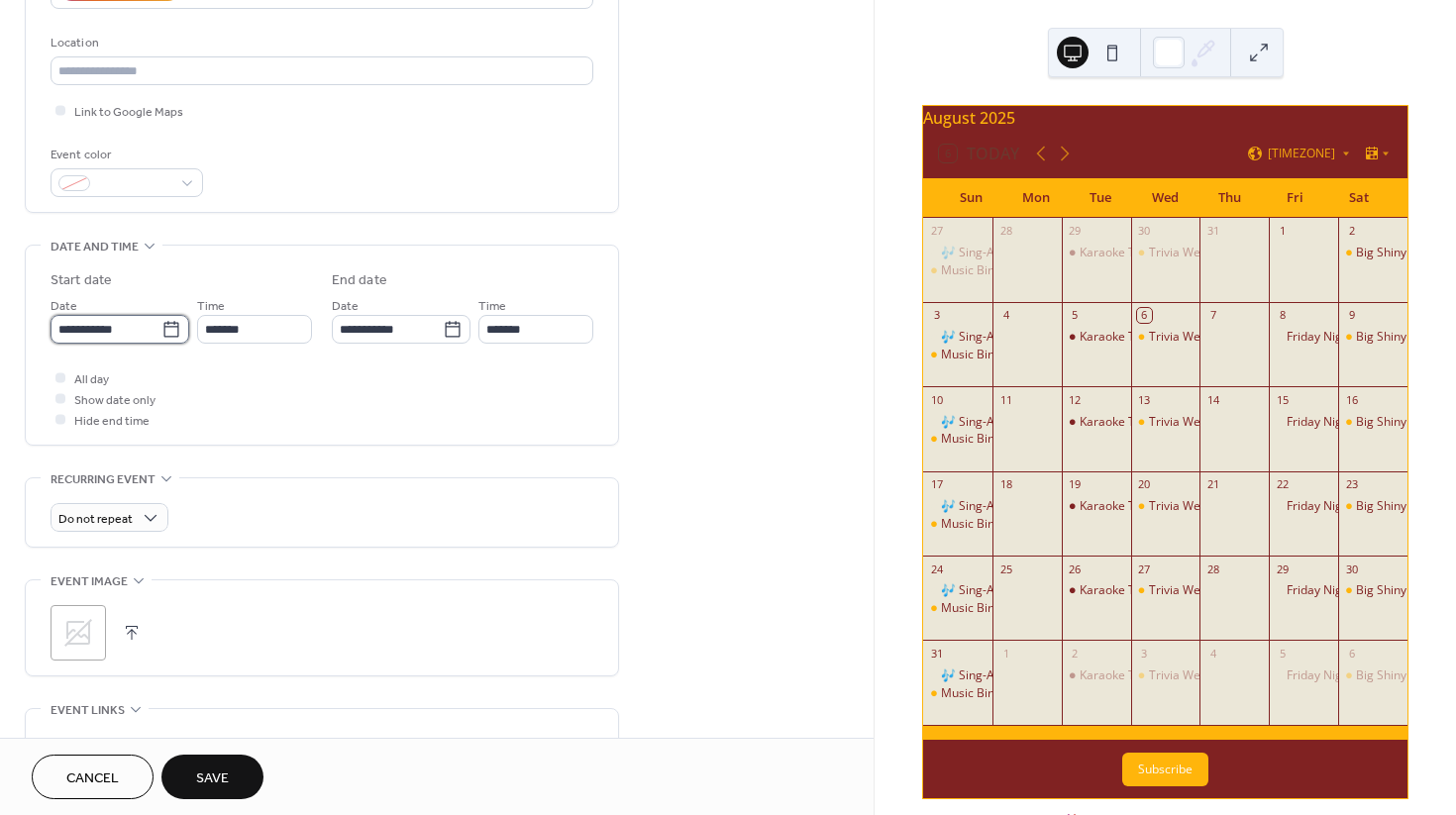 click on "**********" at bounding box center [106, 329] 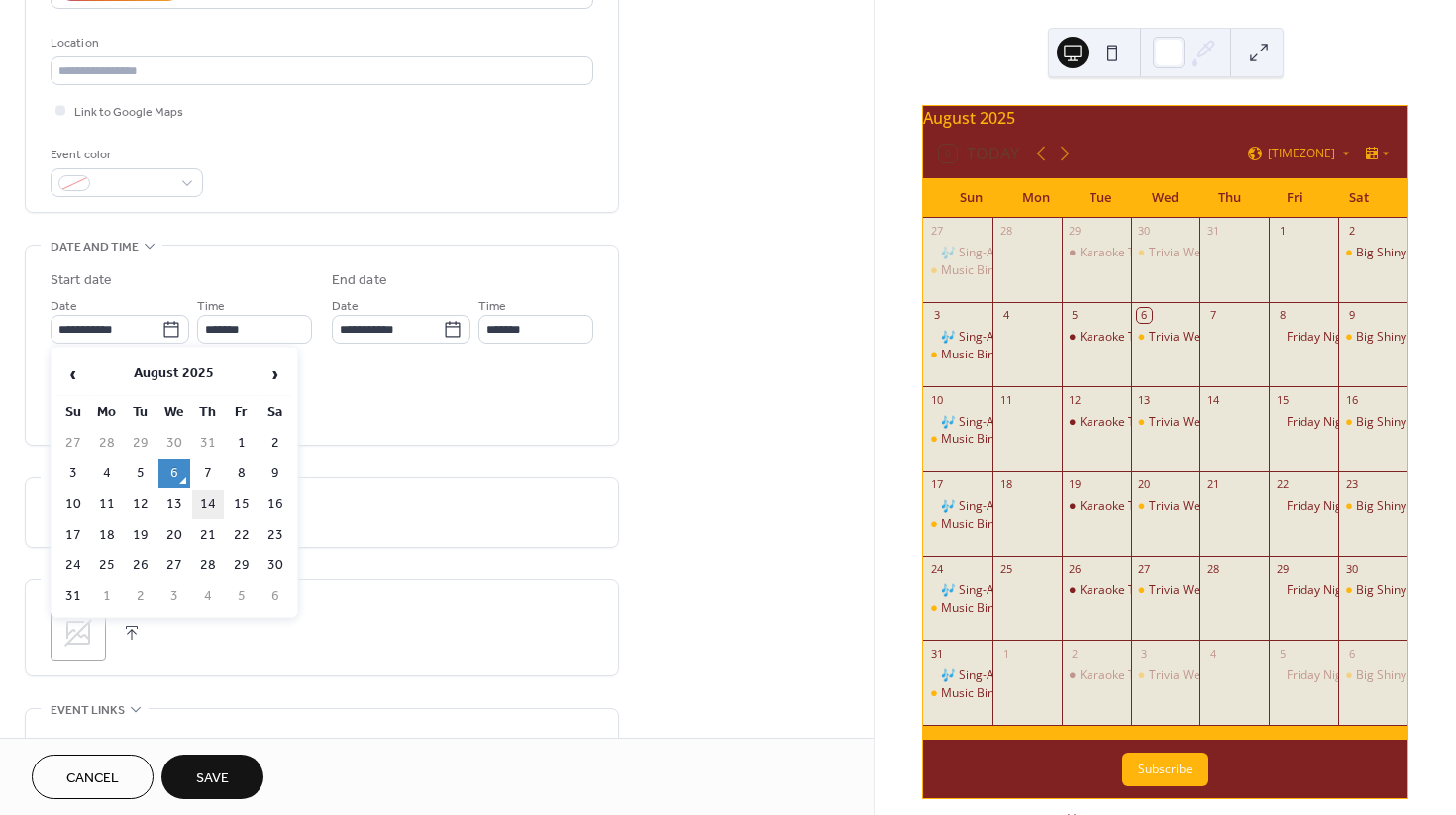 click on "14" at bounding box center (208, 504) 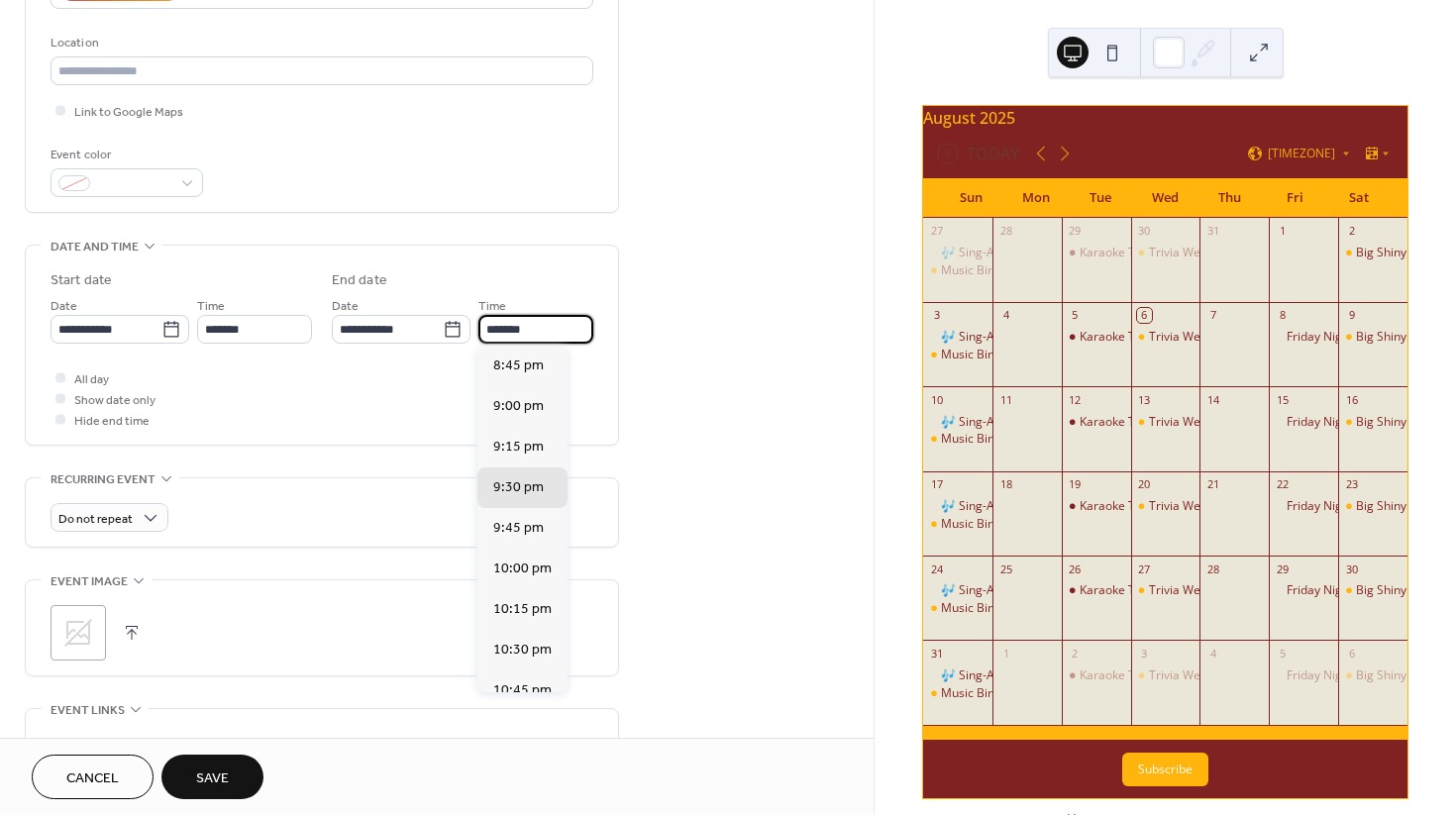 click on "*******" at bounding box center [536, 329] 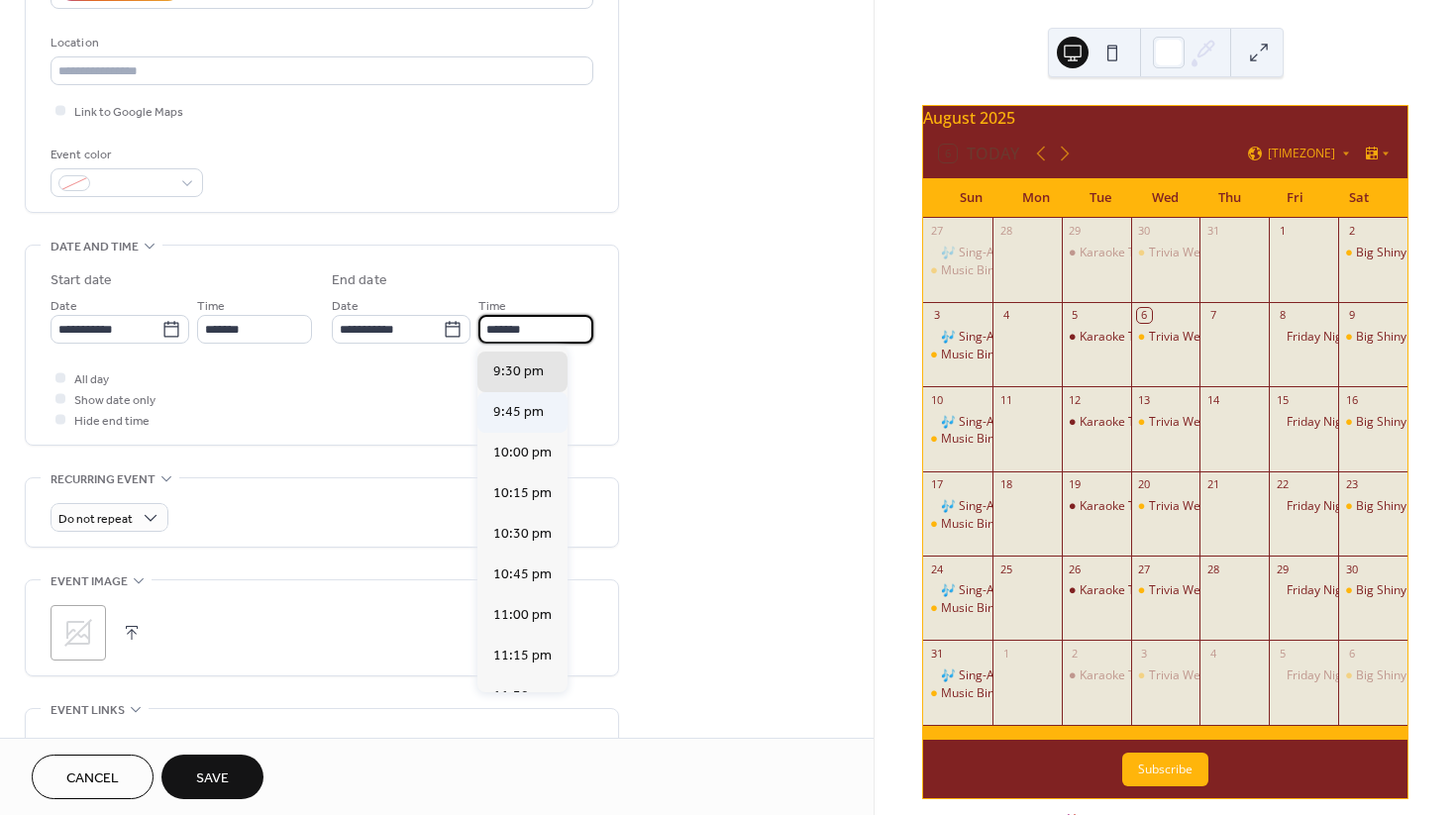 scroll, scrollTop: 171, scrollLeft: 0, axis: vertical 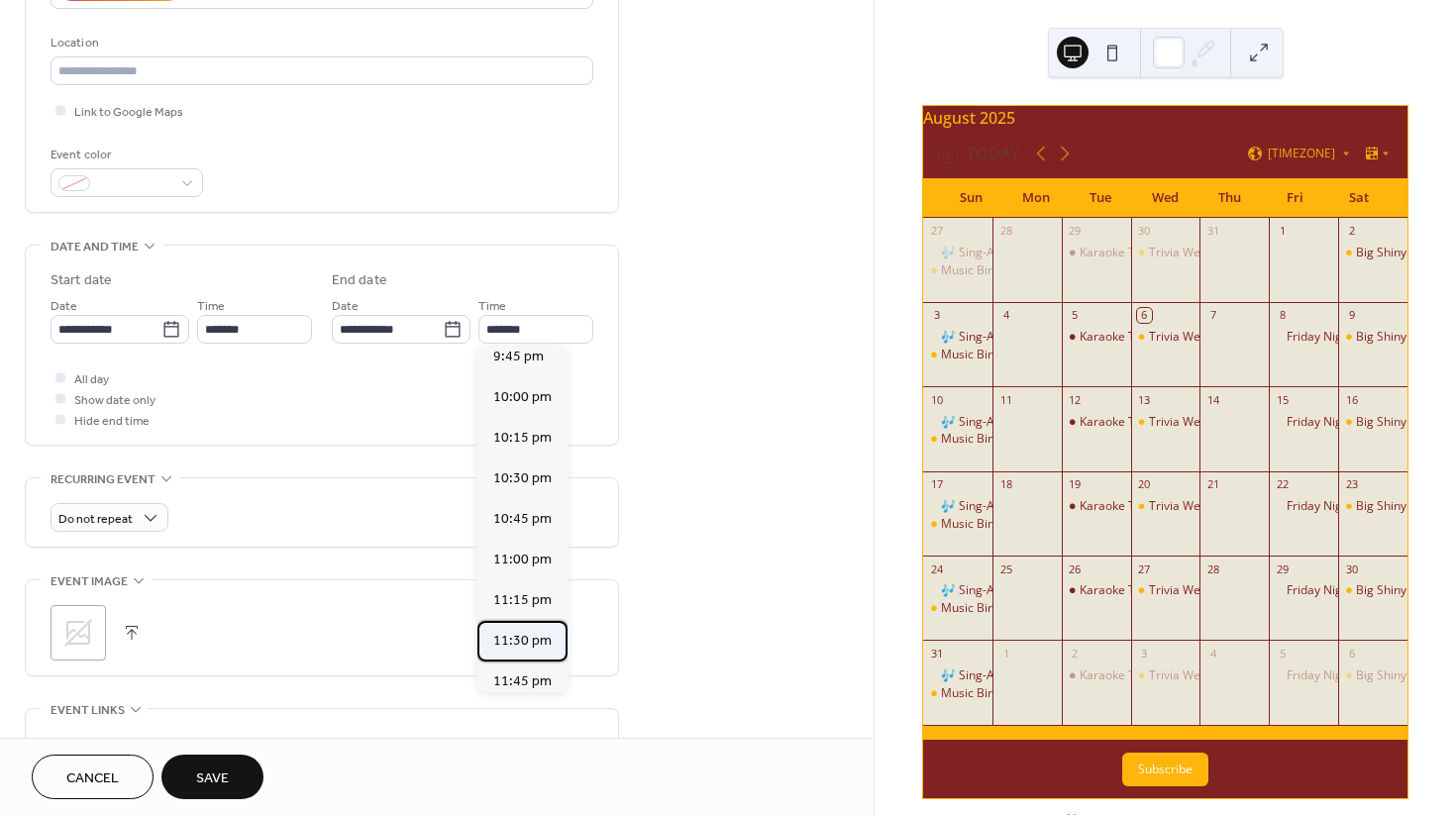 click on "11:30 pm" at bounding box center (522, 641) 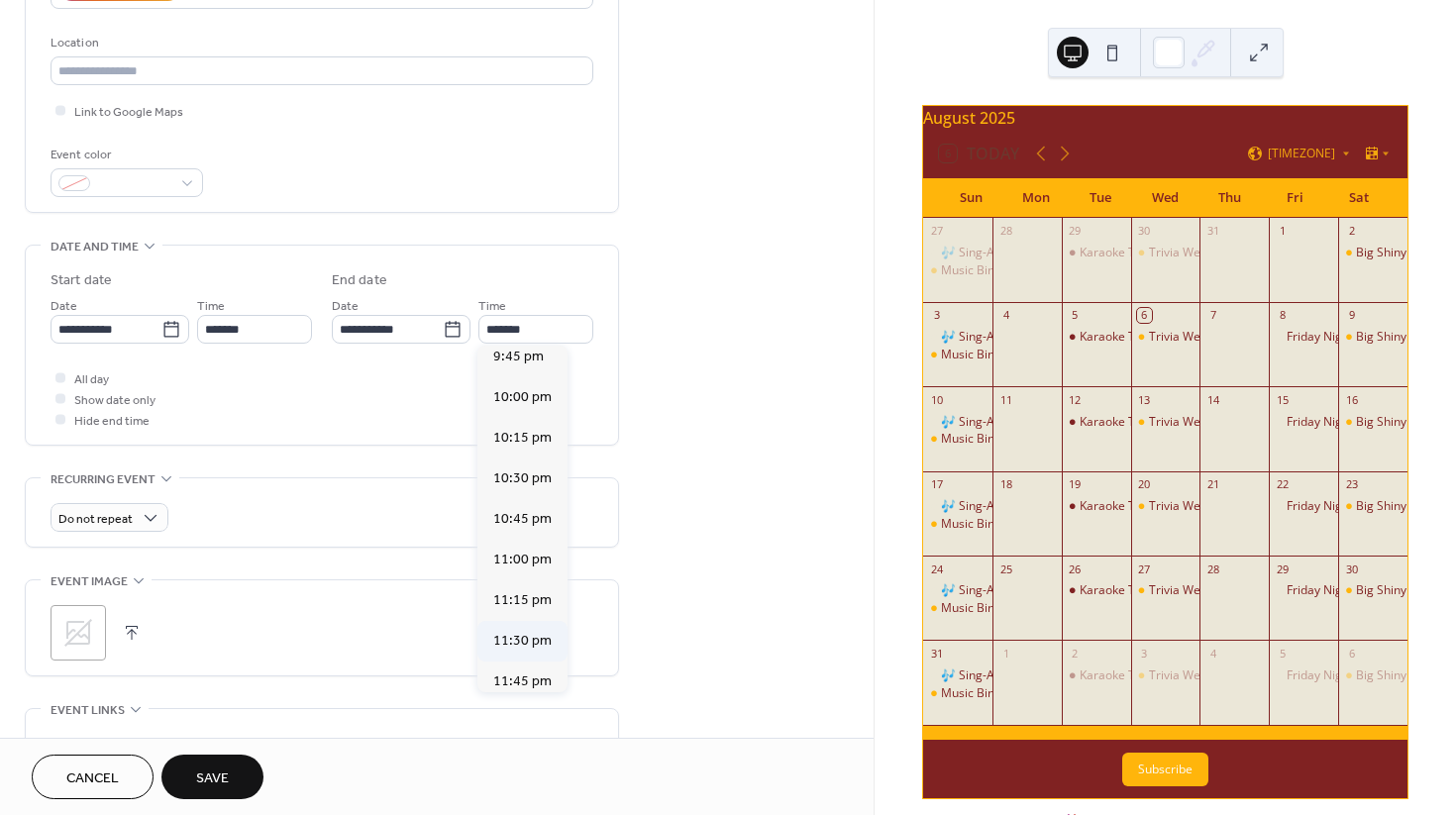 type on "********" 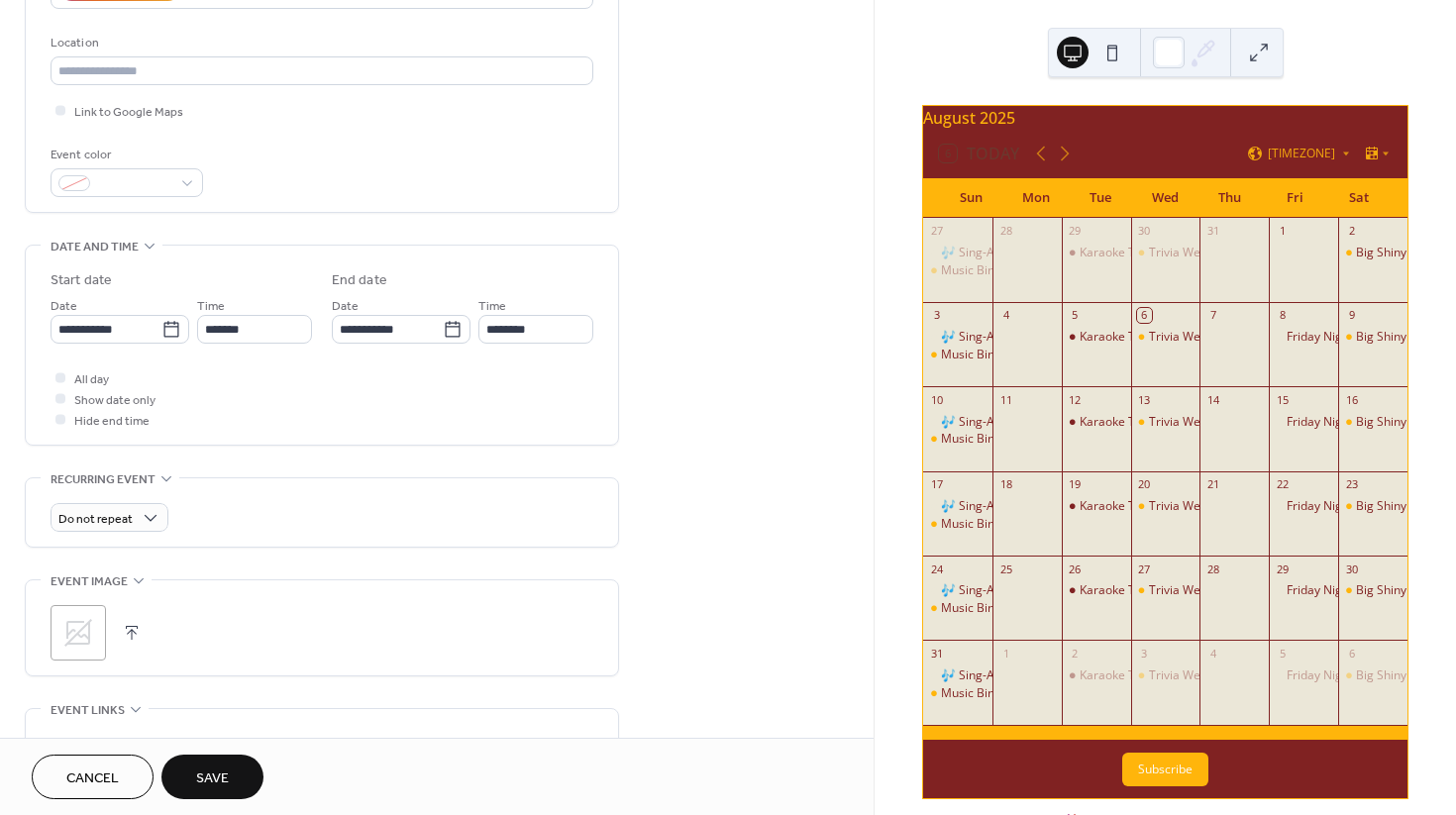 scroll, scrollTop: 697, scrollLeft: 0, axis: vertical 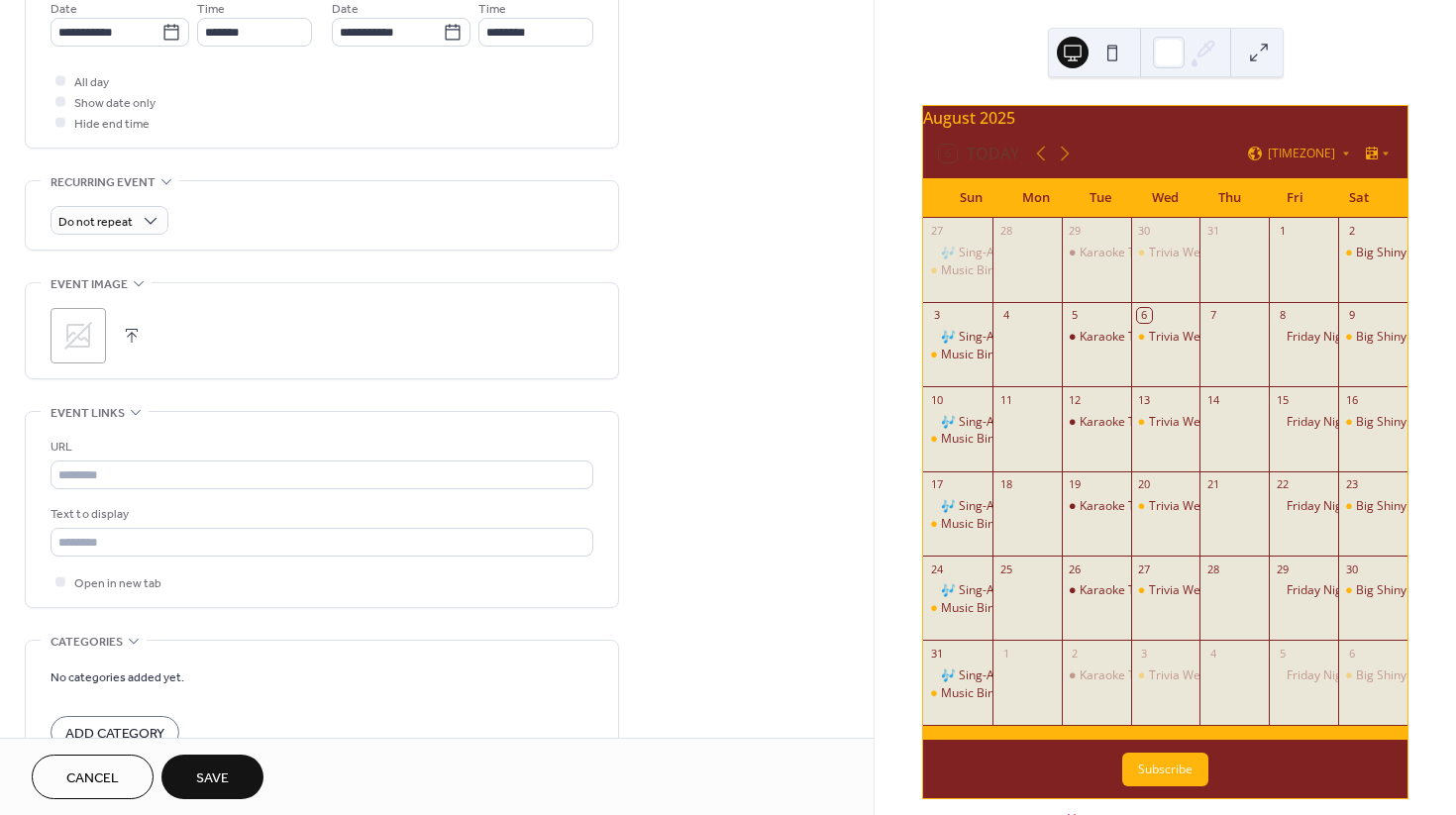 click on "Save" at bounding box center (212, 776) 